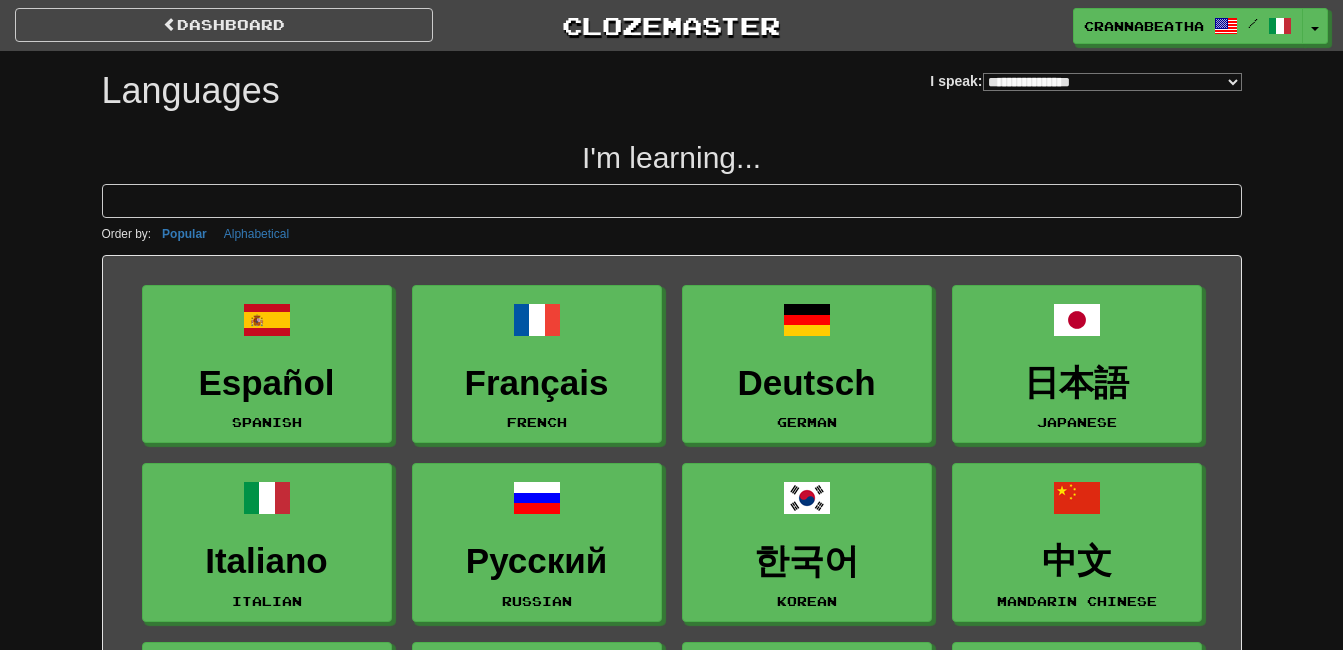 select on "*******" 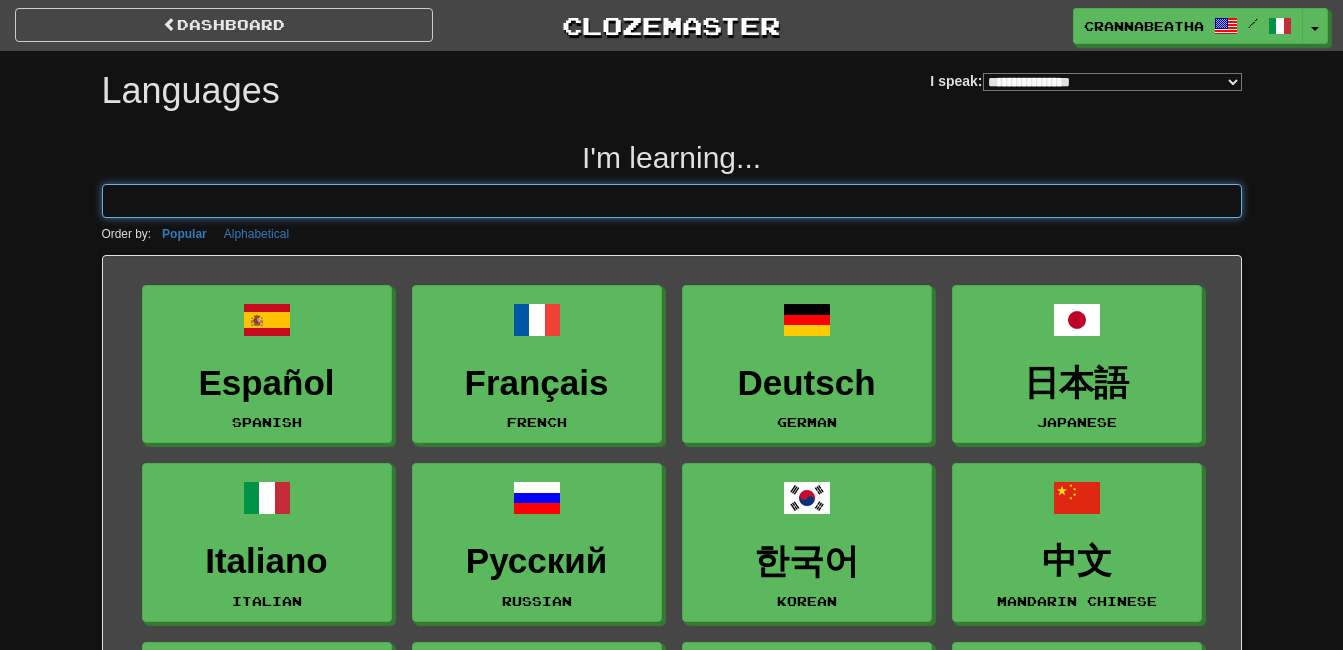 scroll, scrollTop: 0, scrollLeft: 0, axis: both 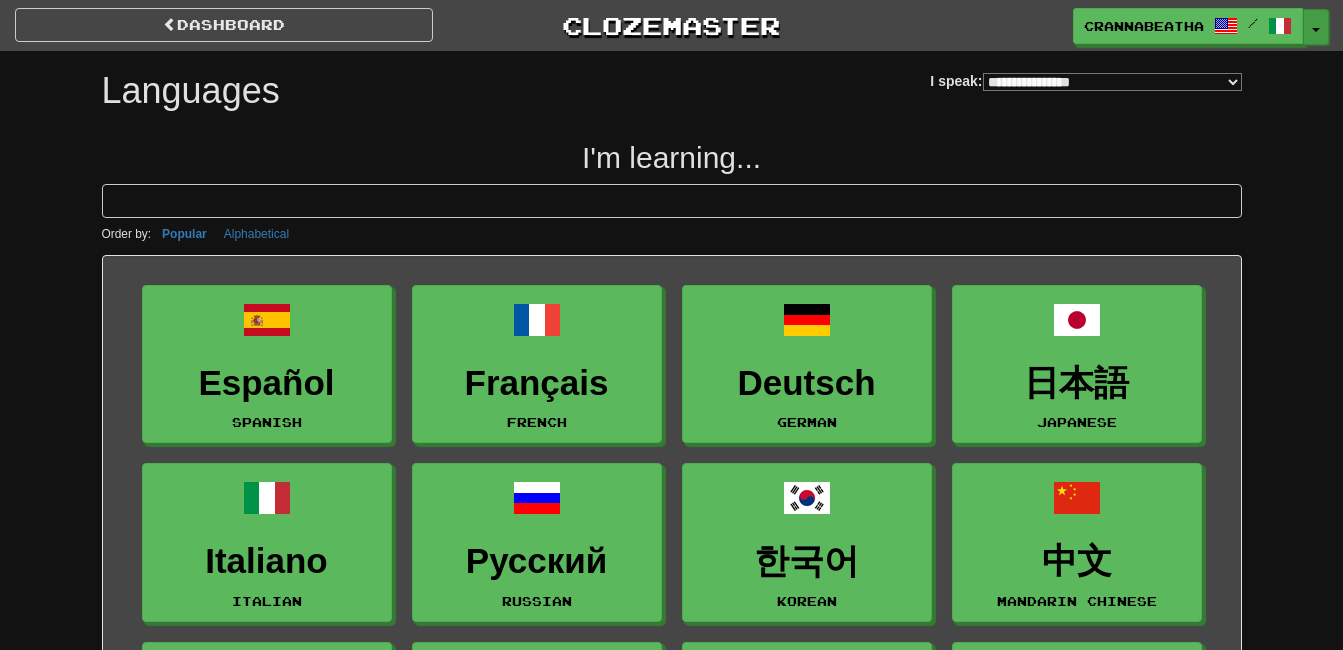 click on "Toggle Dropdown" at bounding box center [1316, 27] 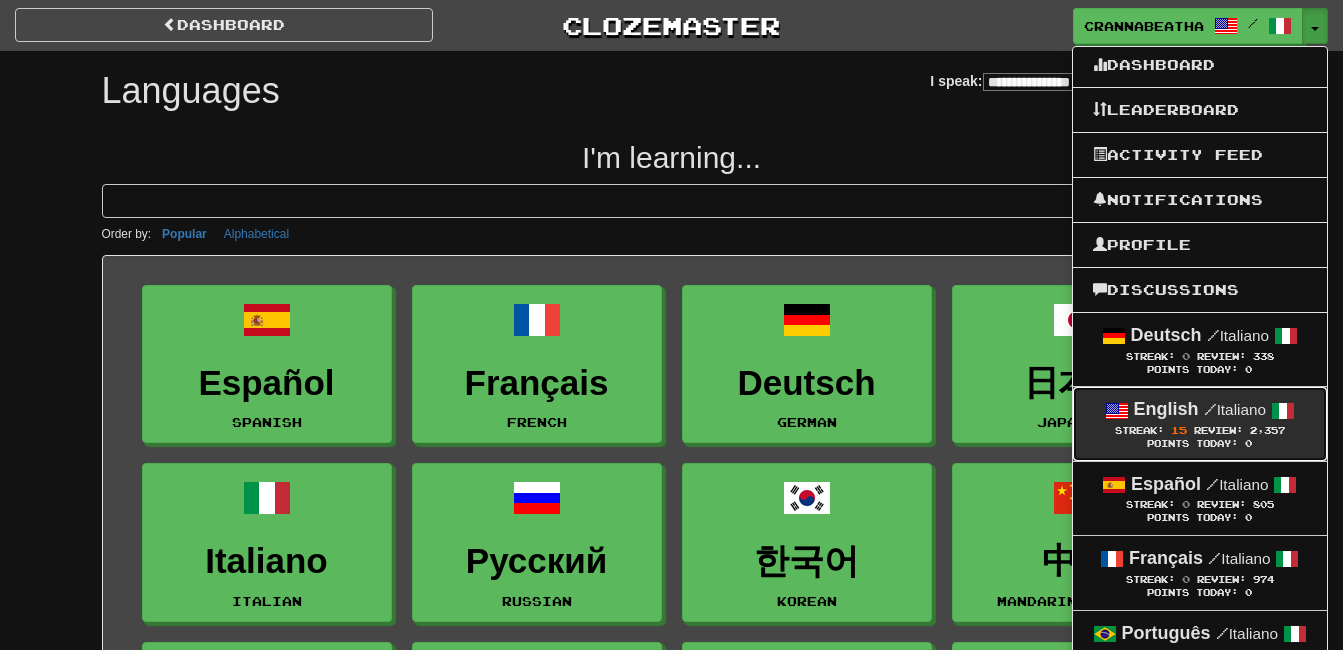 click on "Streak:
15" at bounding box center (1154, 430) 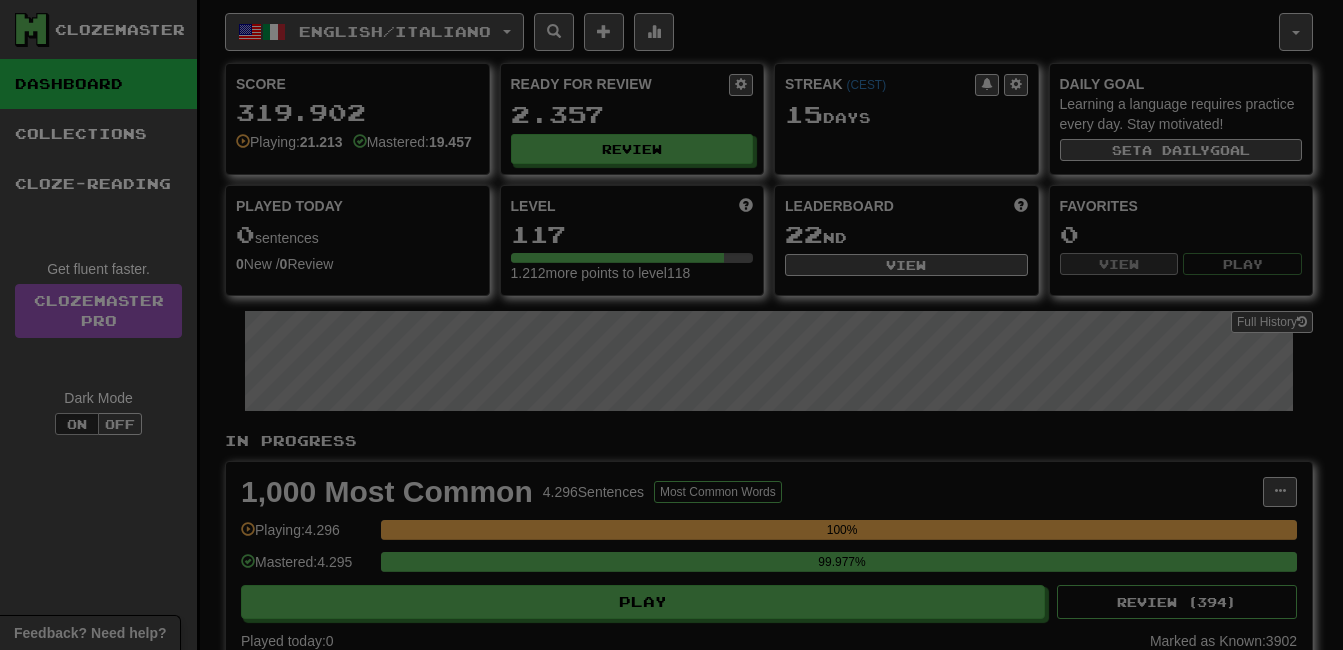 select on "**" 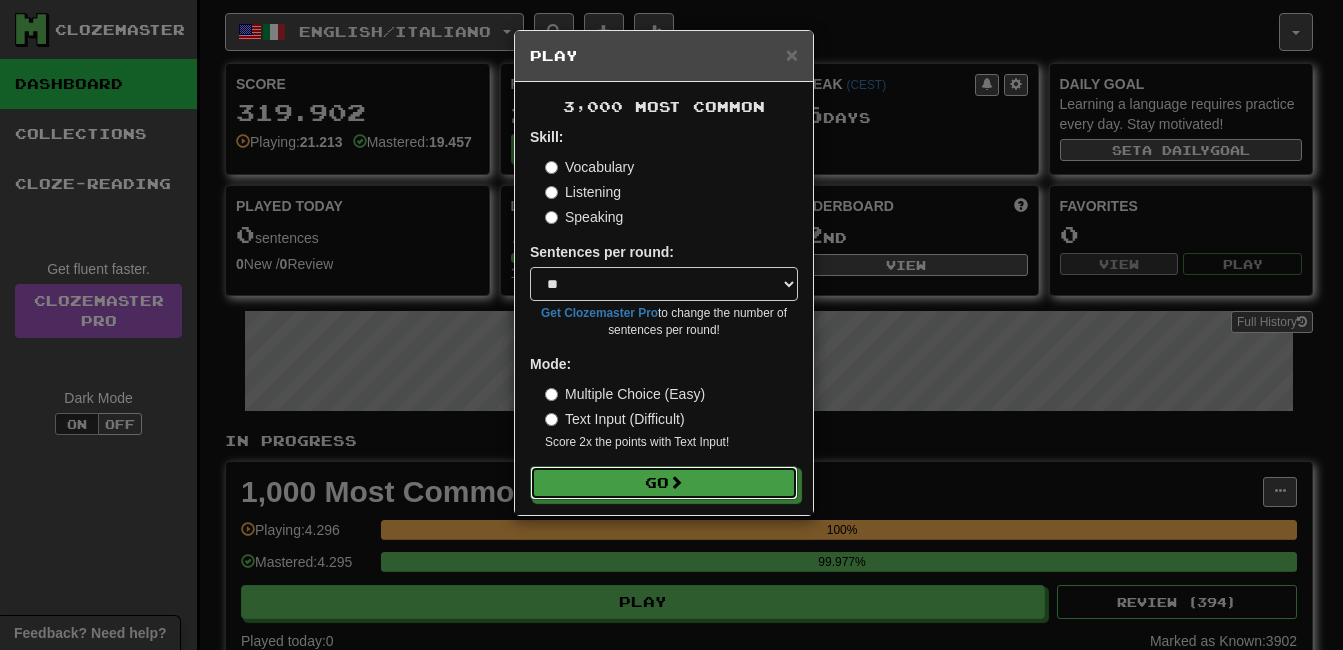 click on "Go" at bounding box center (664, 483) 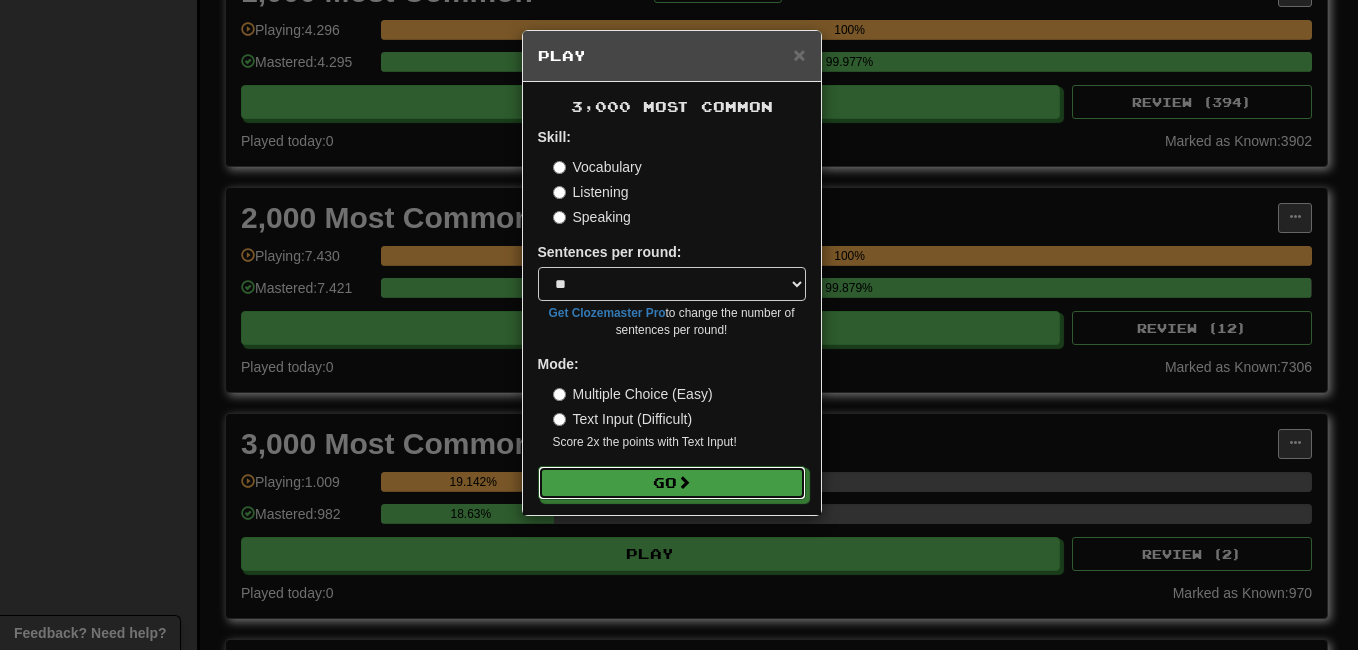 scroll, scrollTop: 500, scrollLeft: 0, axis: vertical 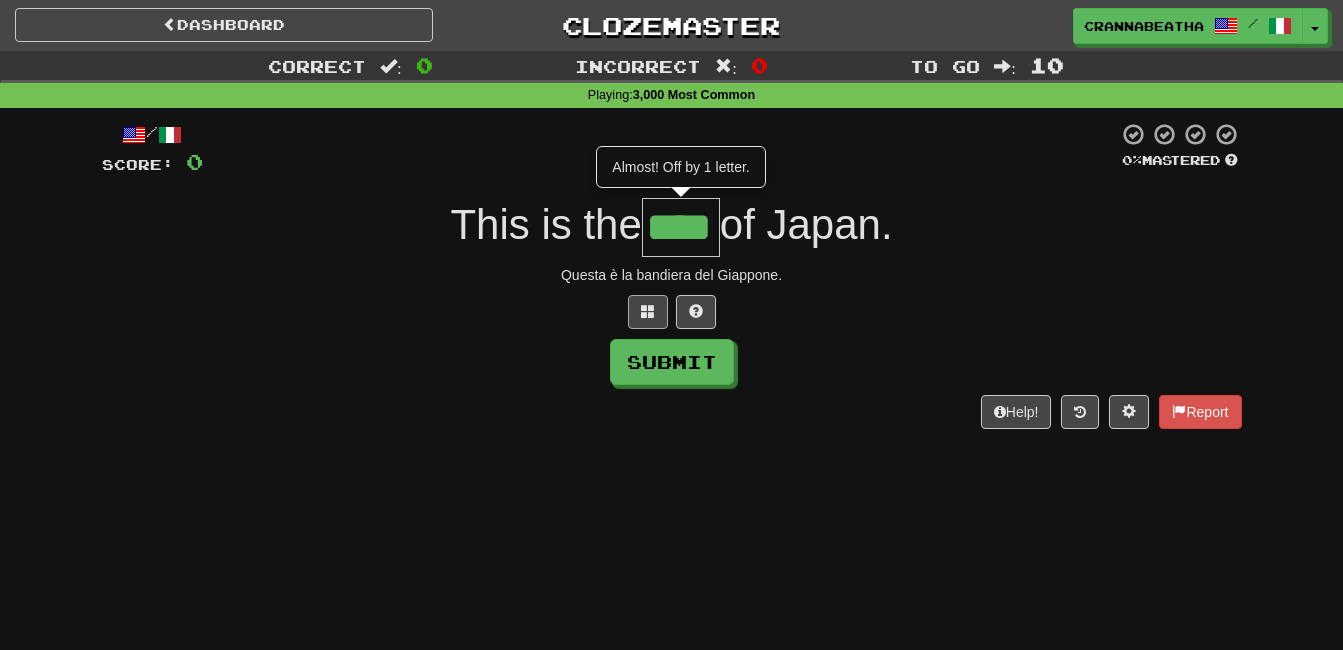type on "****" 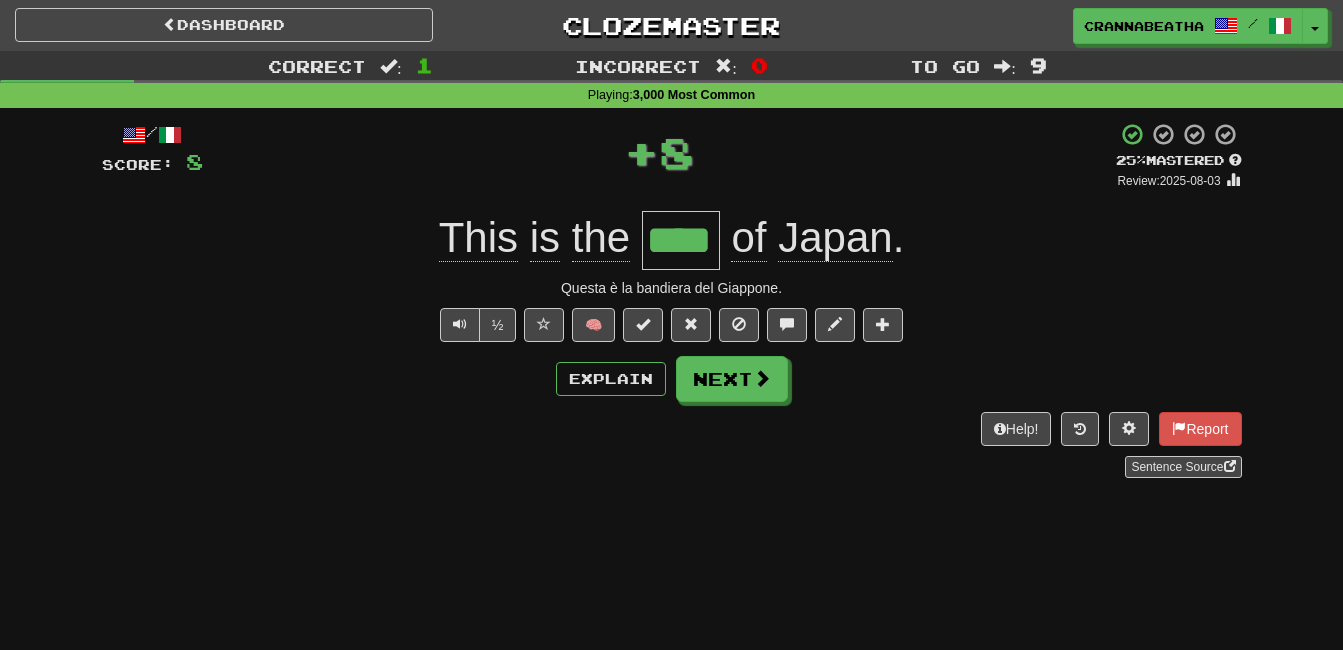 type 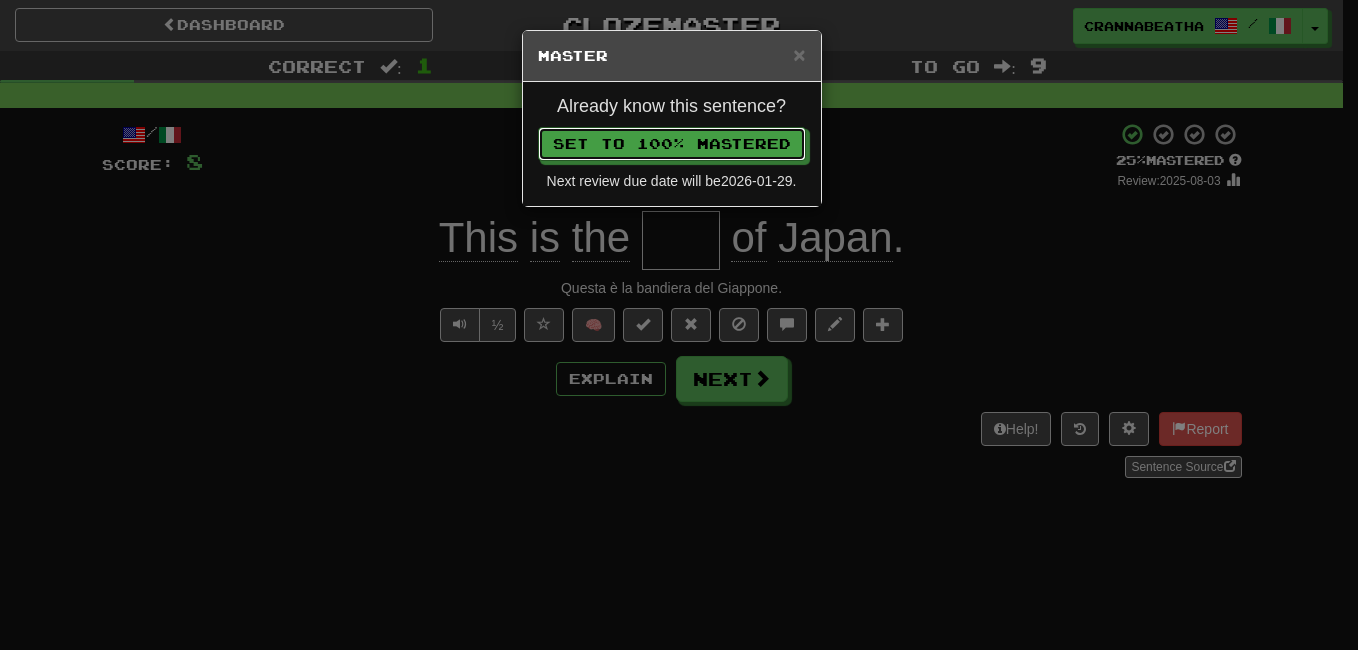 type 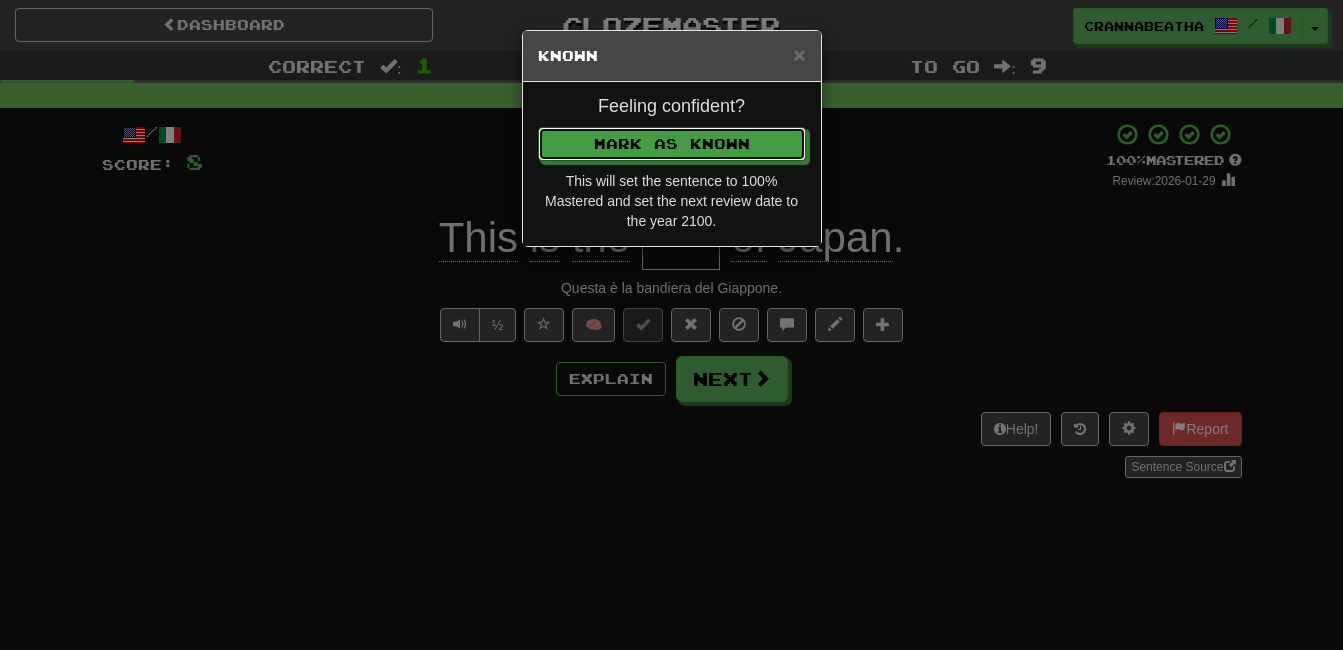 type 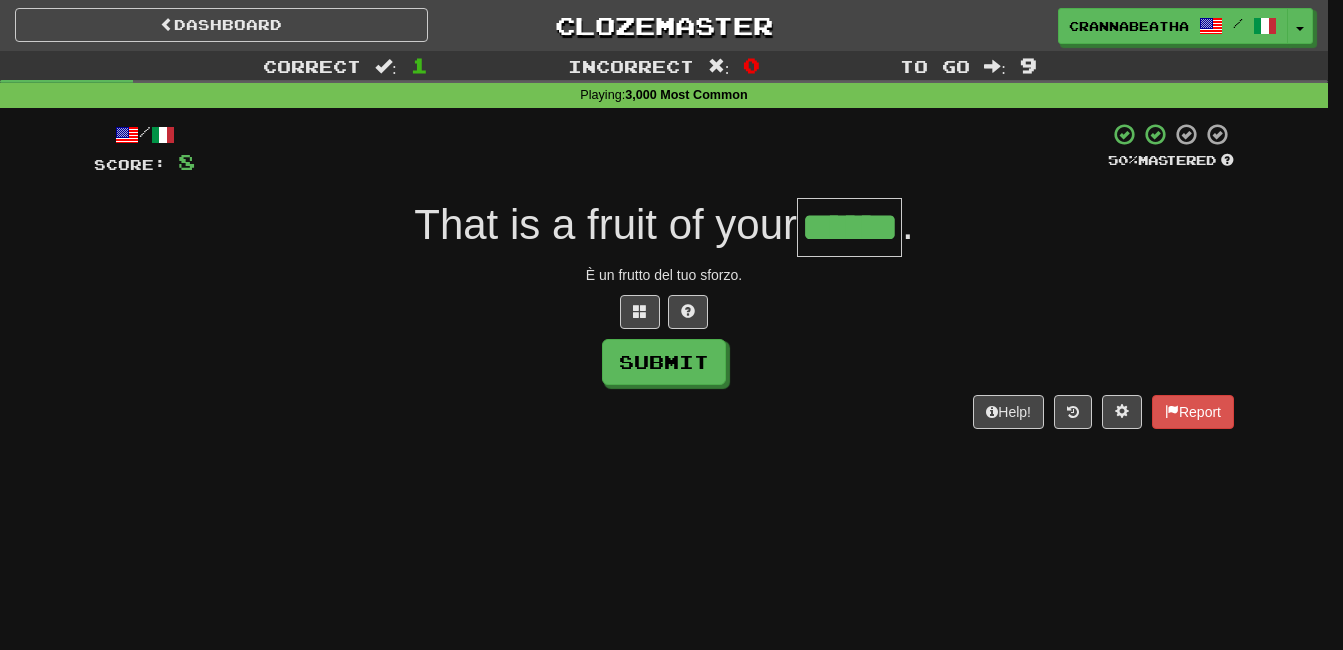 type on "******" 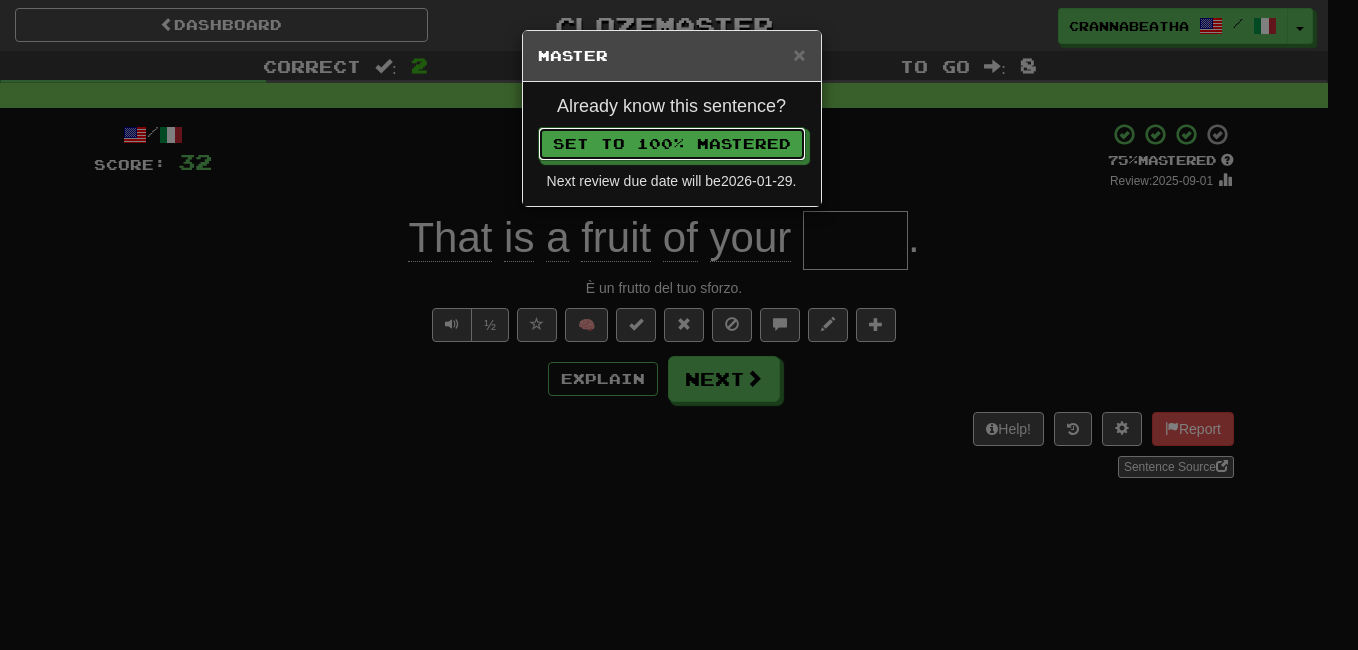 click on "Set to 100% Mastered" at bounding box center (672, 144) 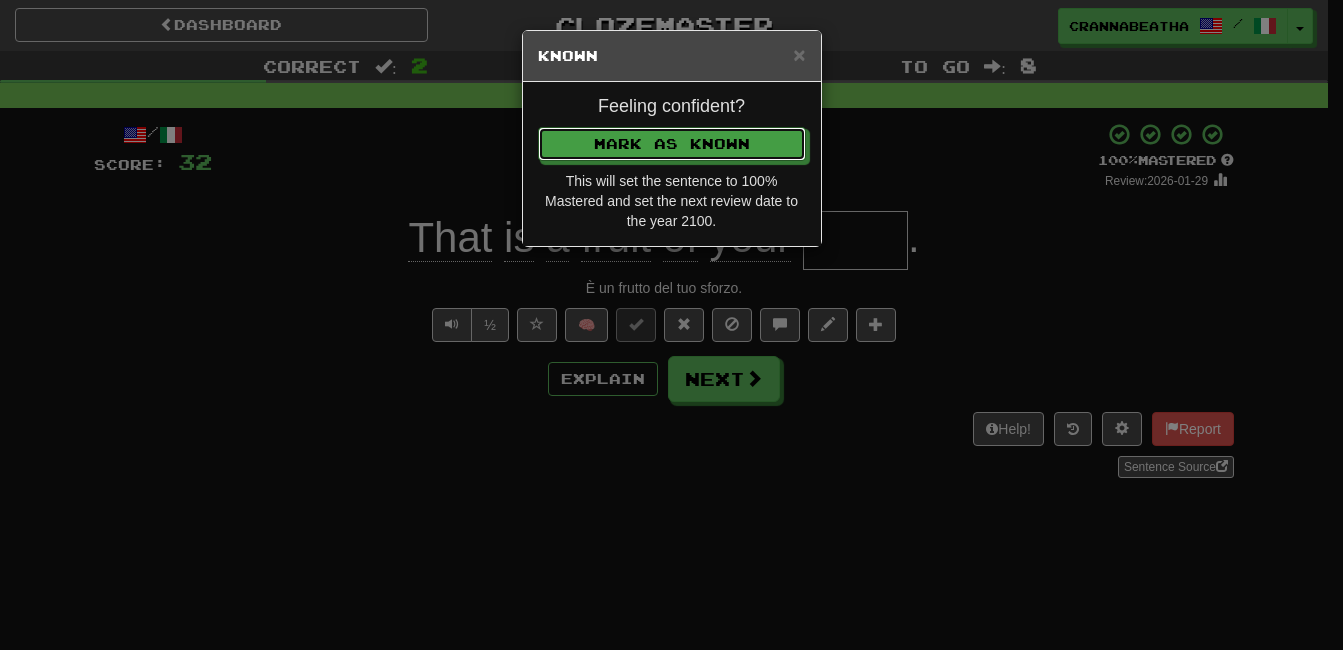 click on "Mark as Known" at bounding box center [672, 144] 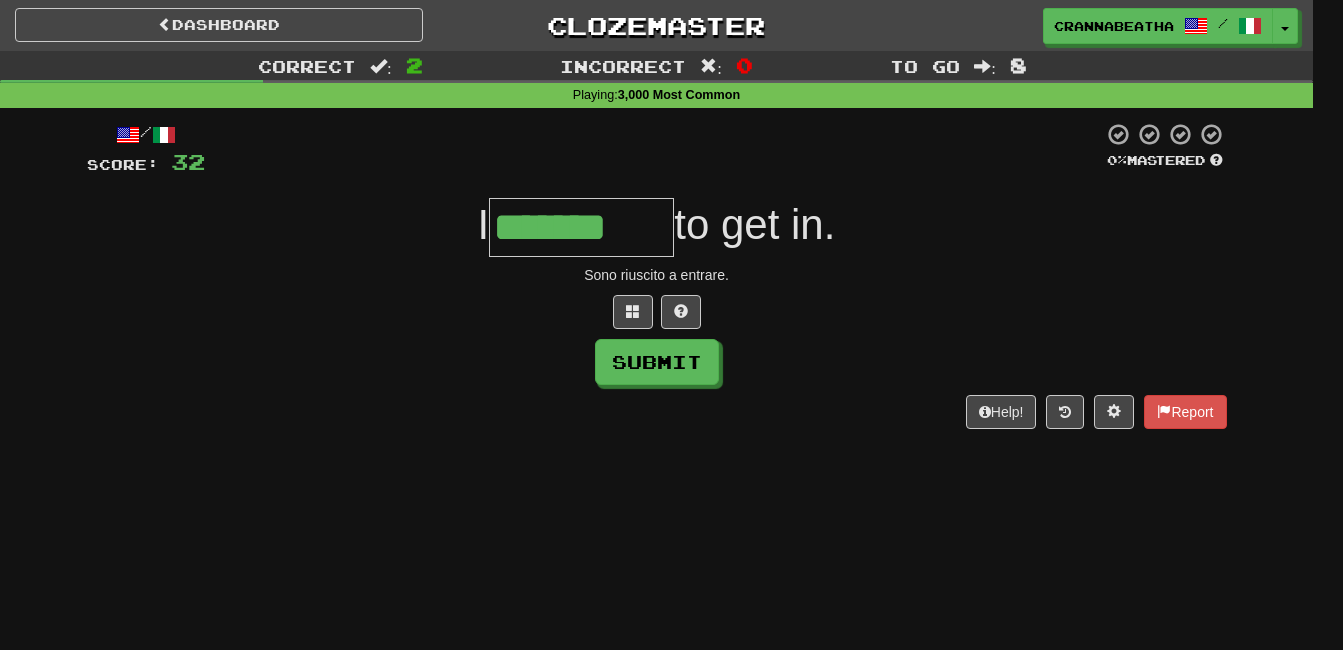 type on "*******" 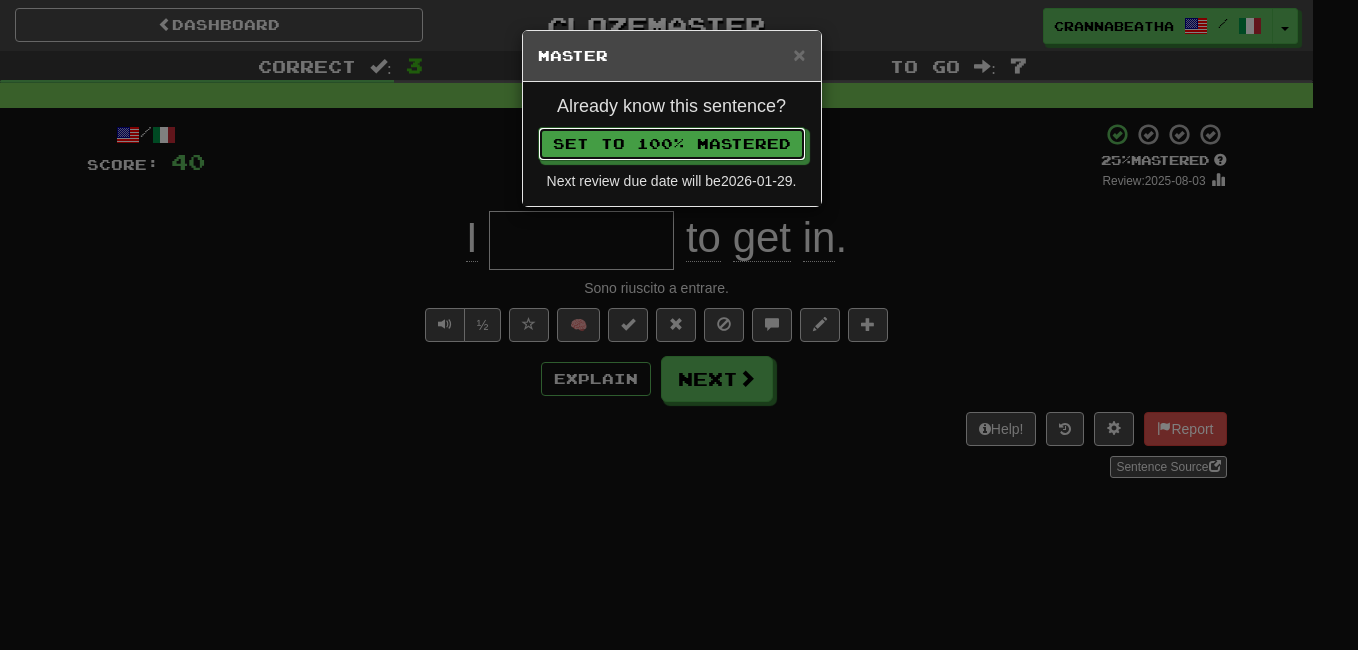 click on "Set to 100% Mastered" at bounding box center [672, 144] 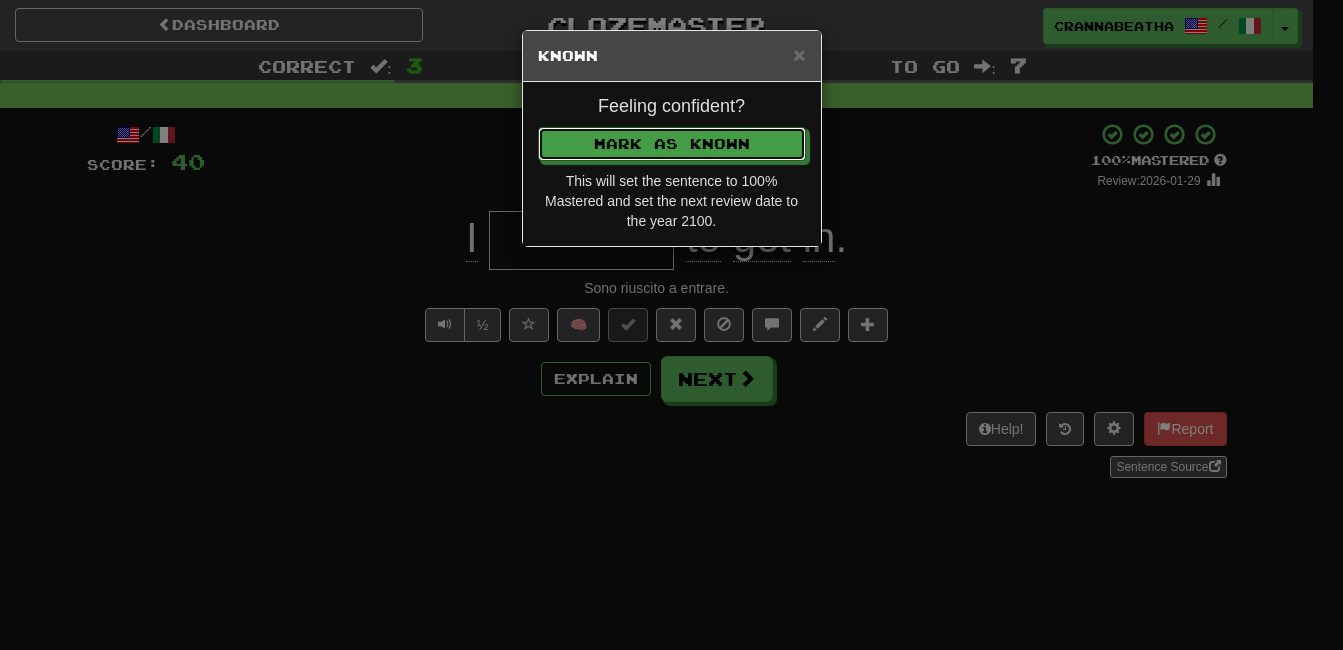 click on "Mark as Known" at bounding box center [672, 144] 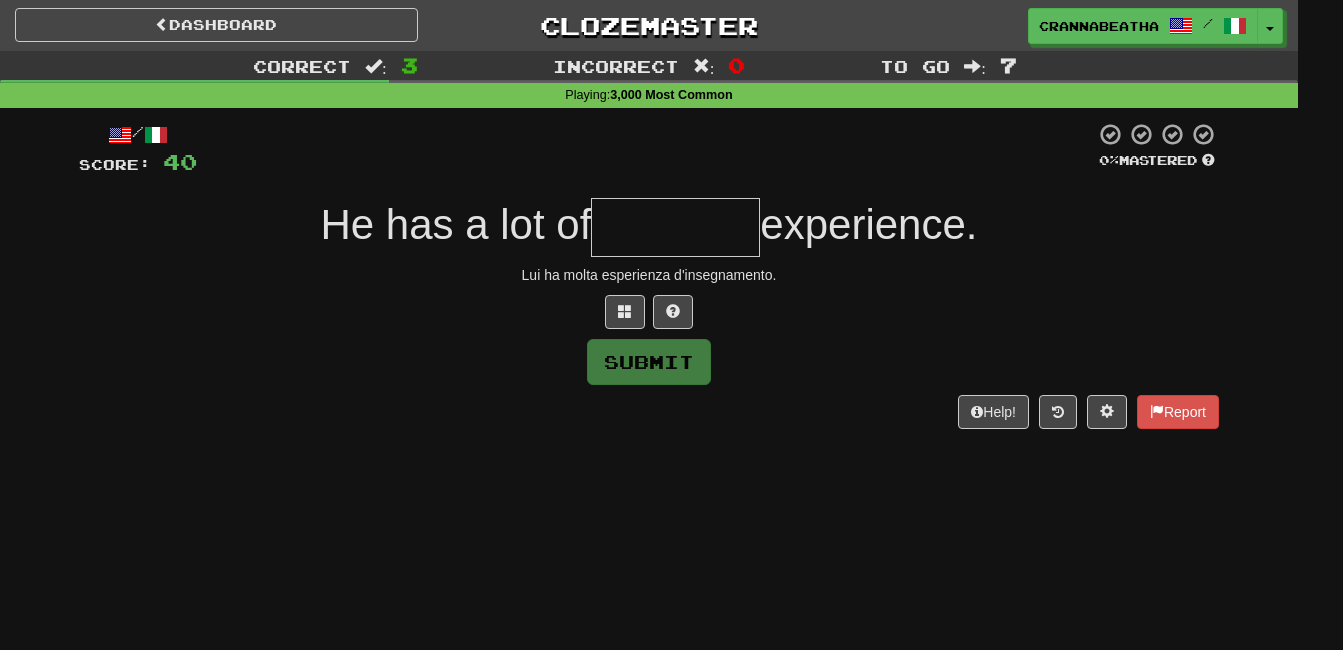 type on "*" 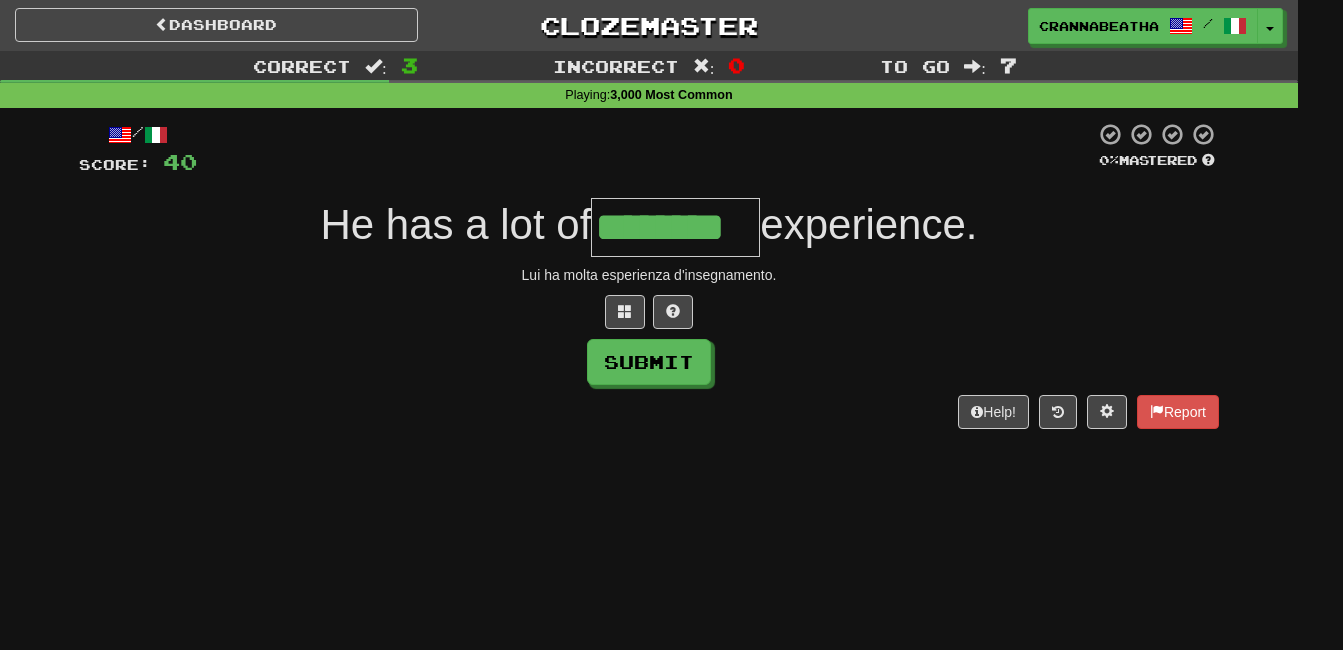type on "********" 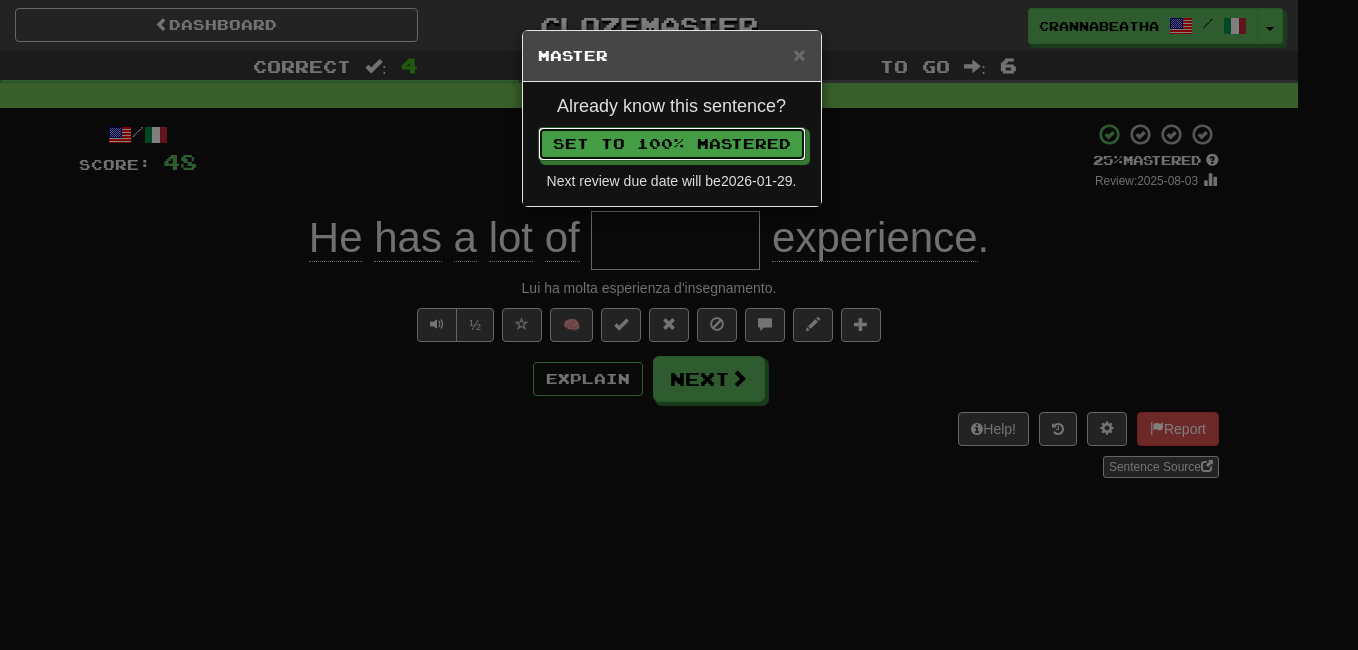 click on "Set to 100% Mastered" at bounding box center (672, 144) 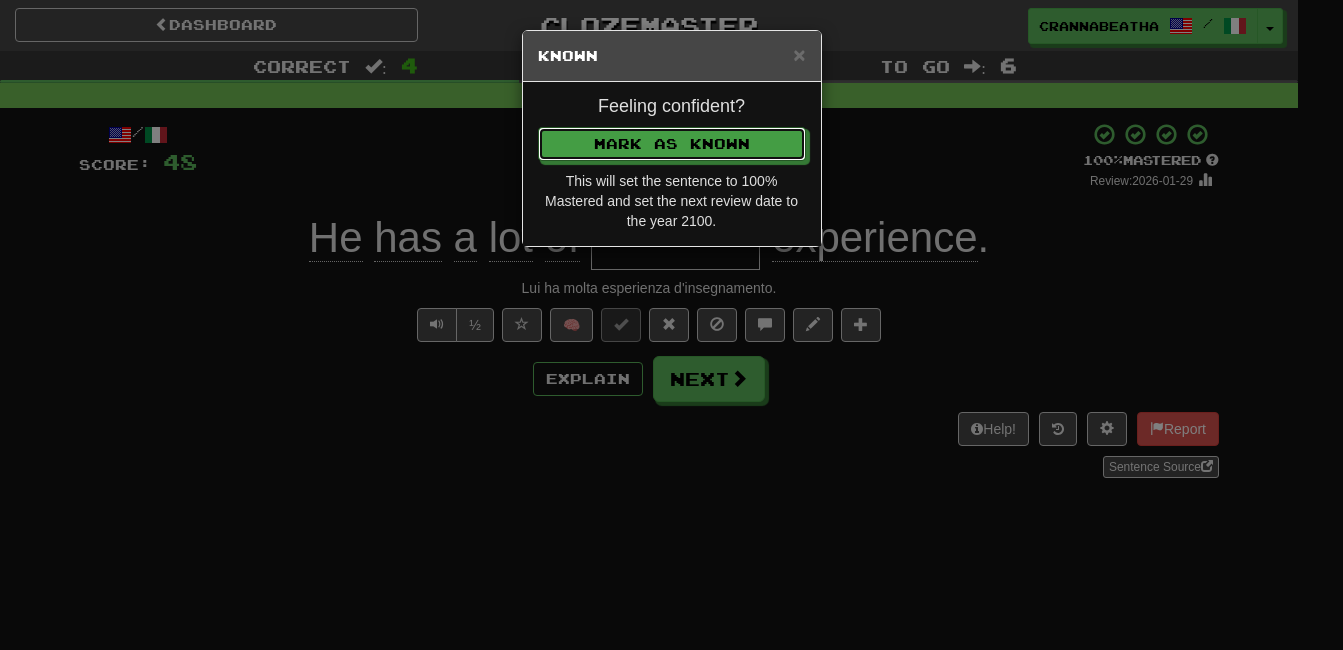 click on "Mark as Known" at bounding box center [672, 144] 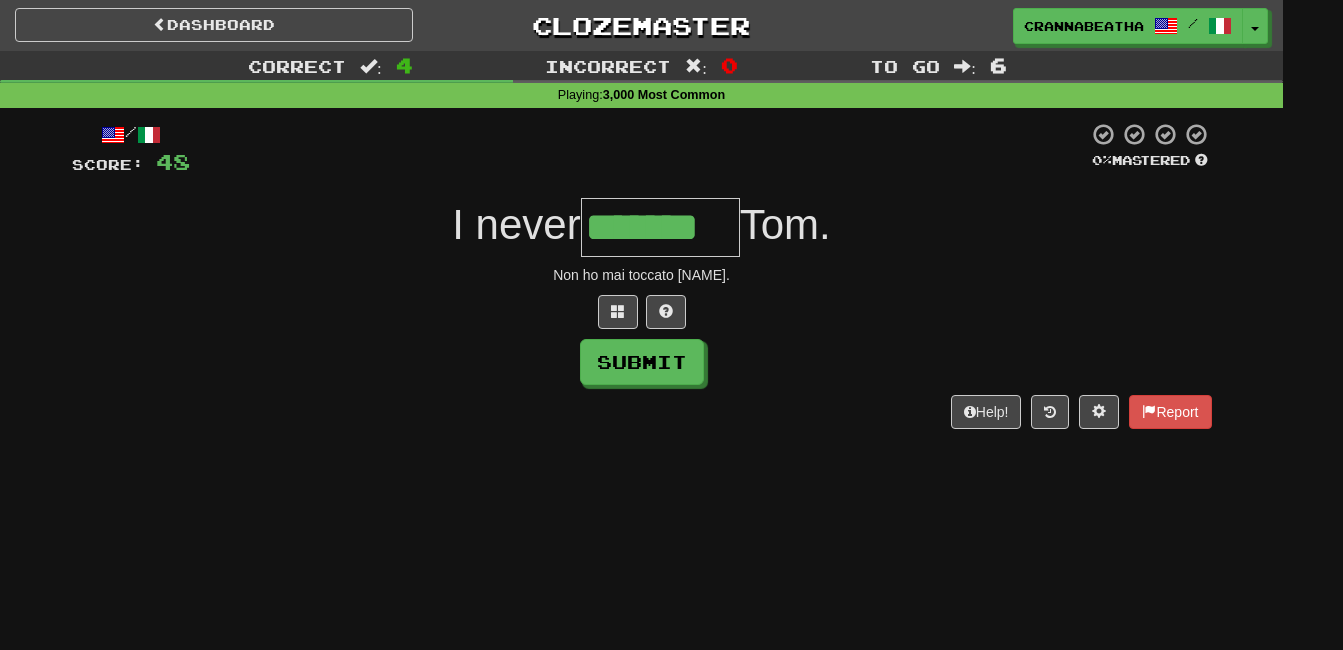 type on "*******" 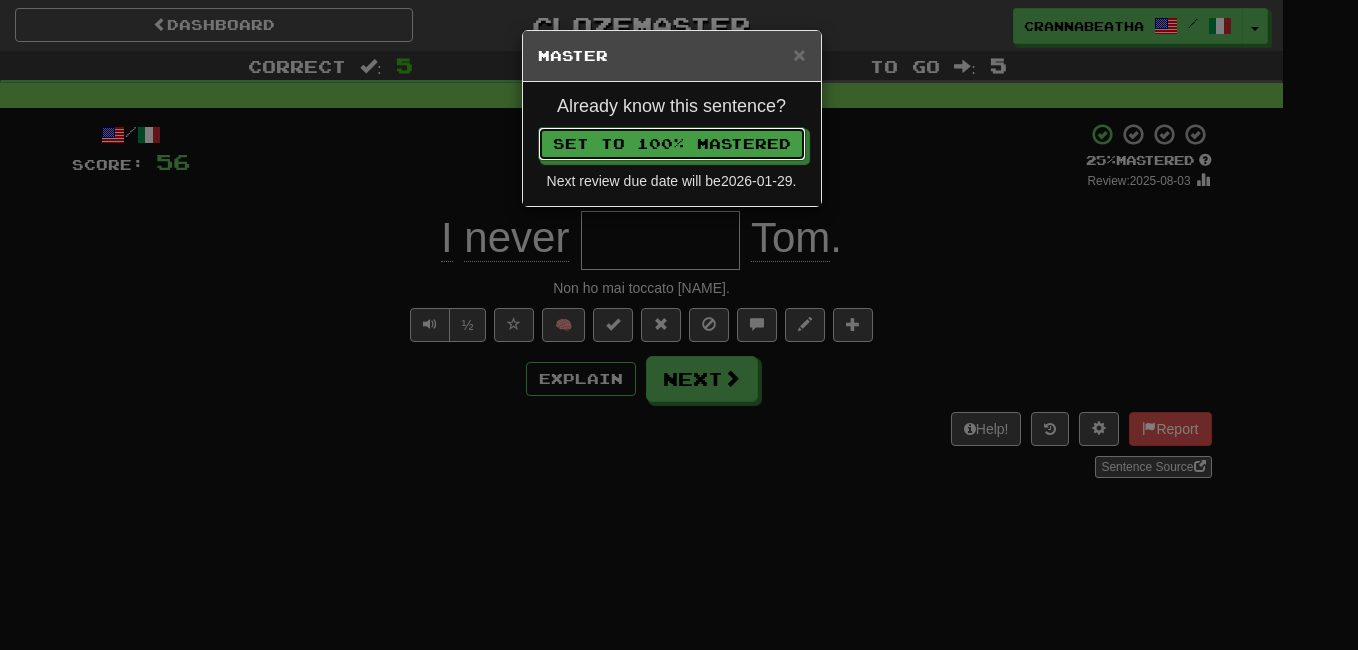 click on "Set to 100% Mastered" at bounding box center (672, 144) 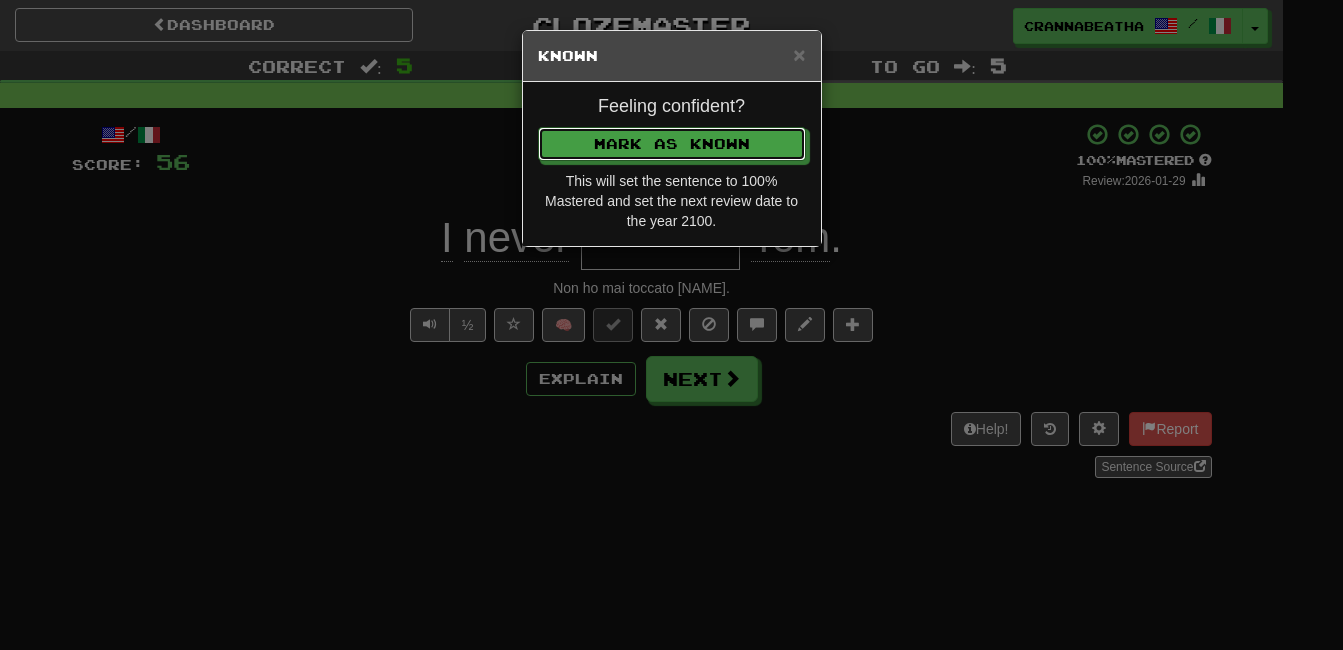 click on "Mark as Known" at bounding box center [672, 144] 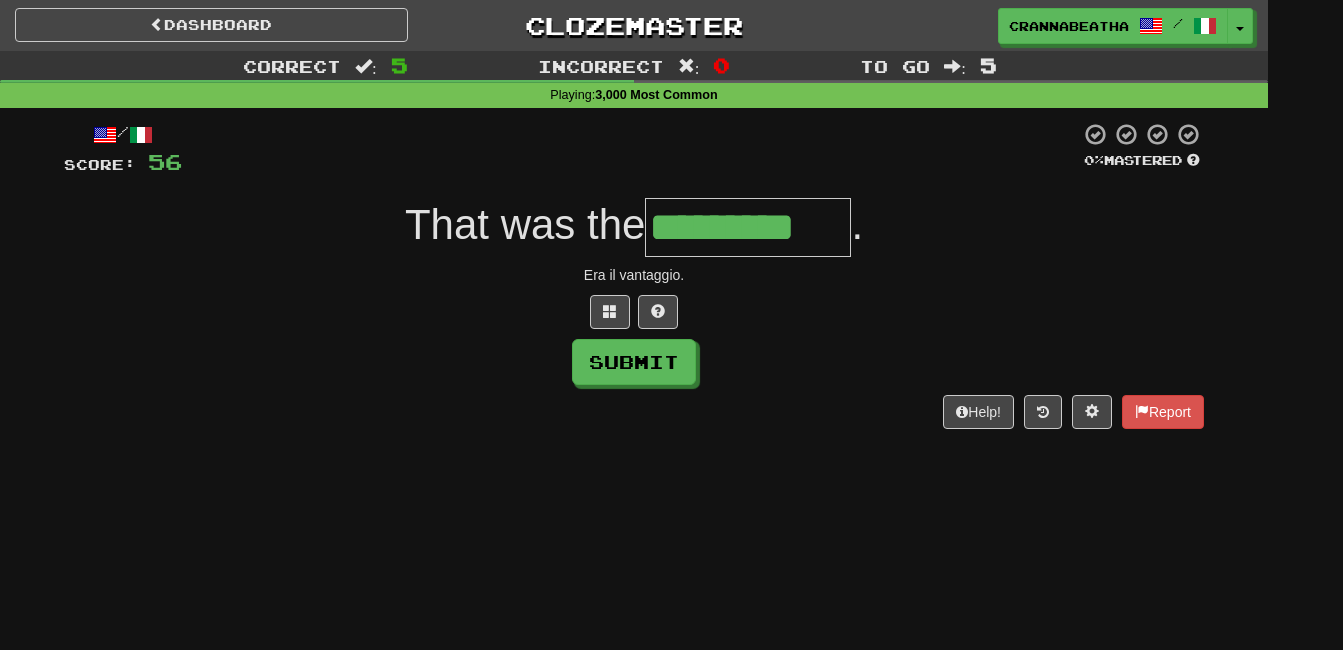 type on "*********" 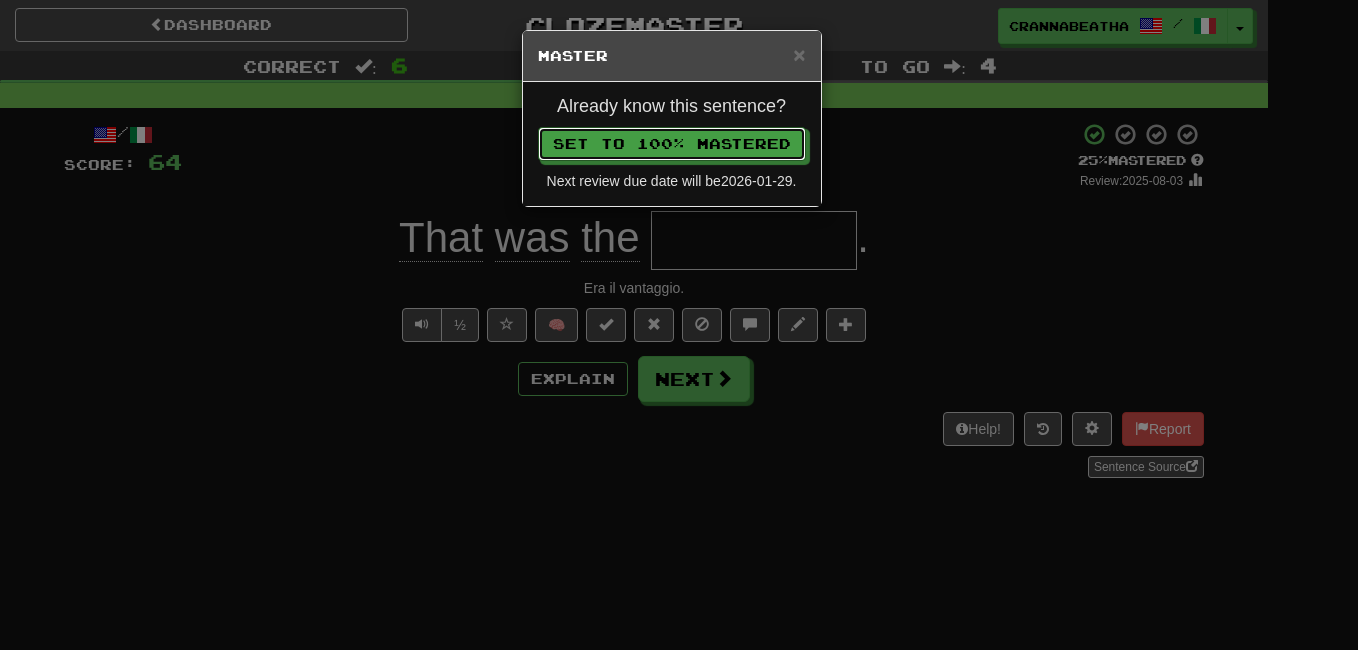 click on "Set to 100% Mastered" at bounding box center [672, 144] 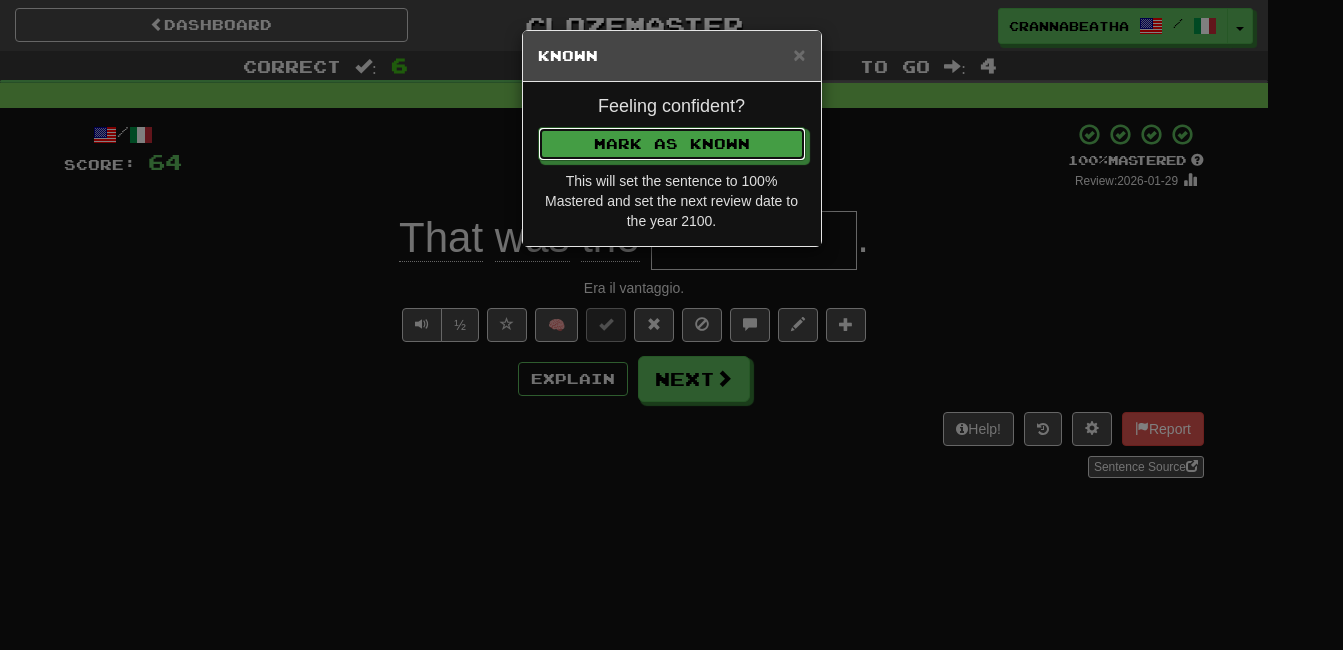 click on "Mark as Known" at bounding box center (672, 144) 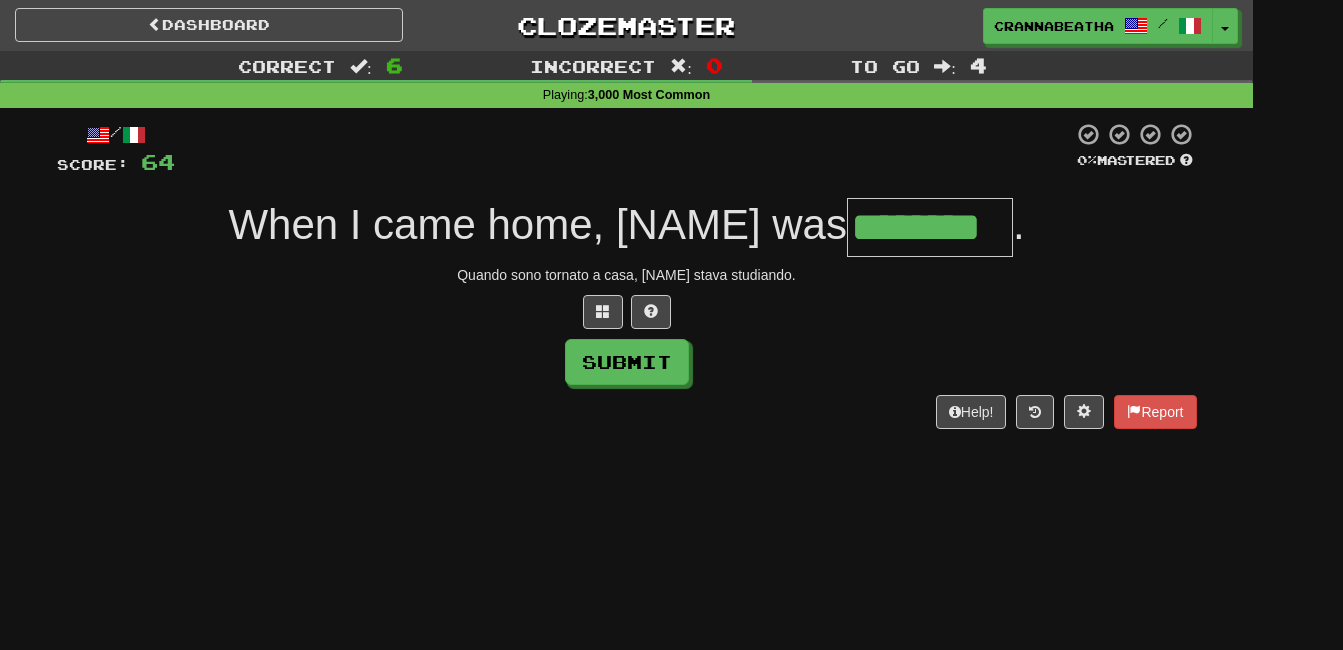 type on "********" 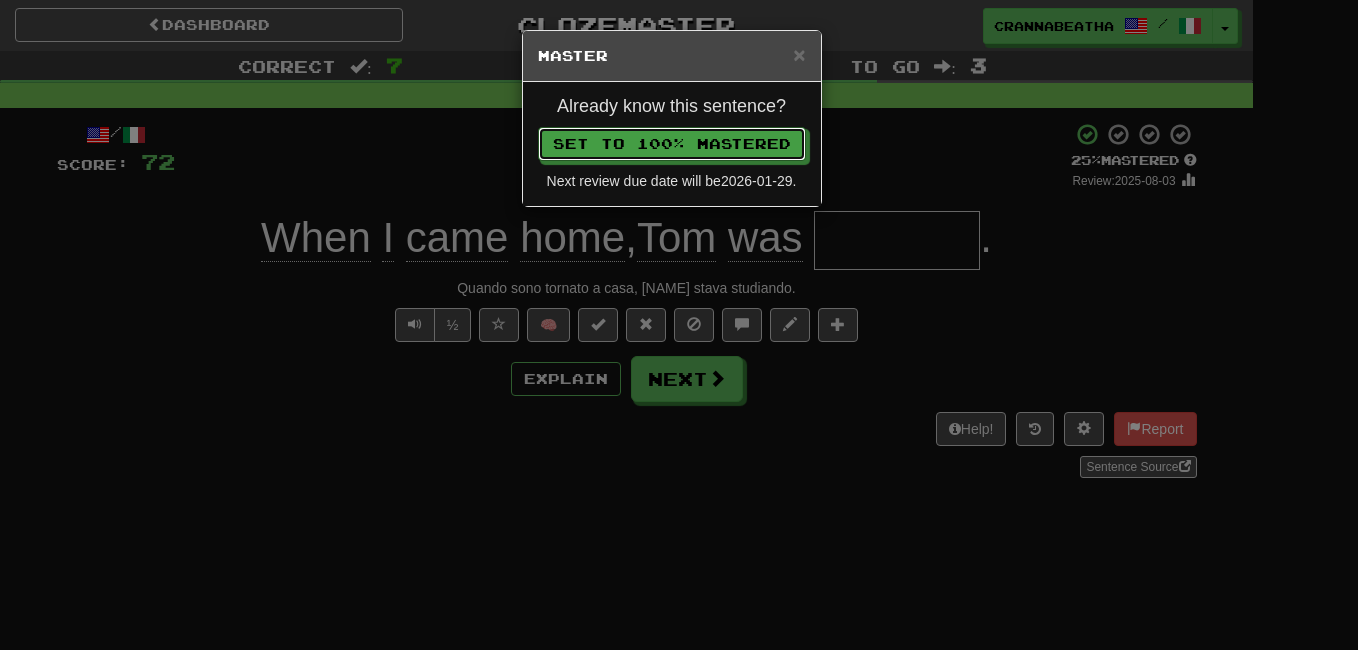 click on "Set to 100% Mastered" at bounding box center (672, 144) 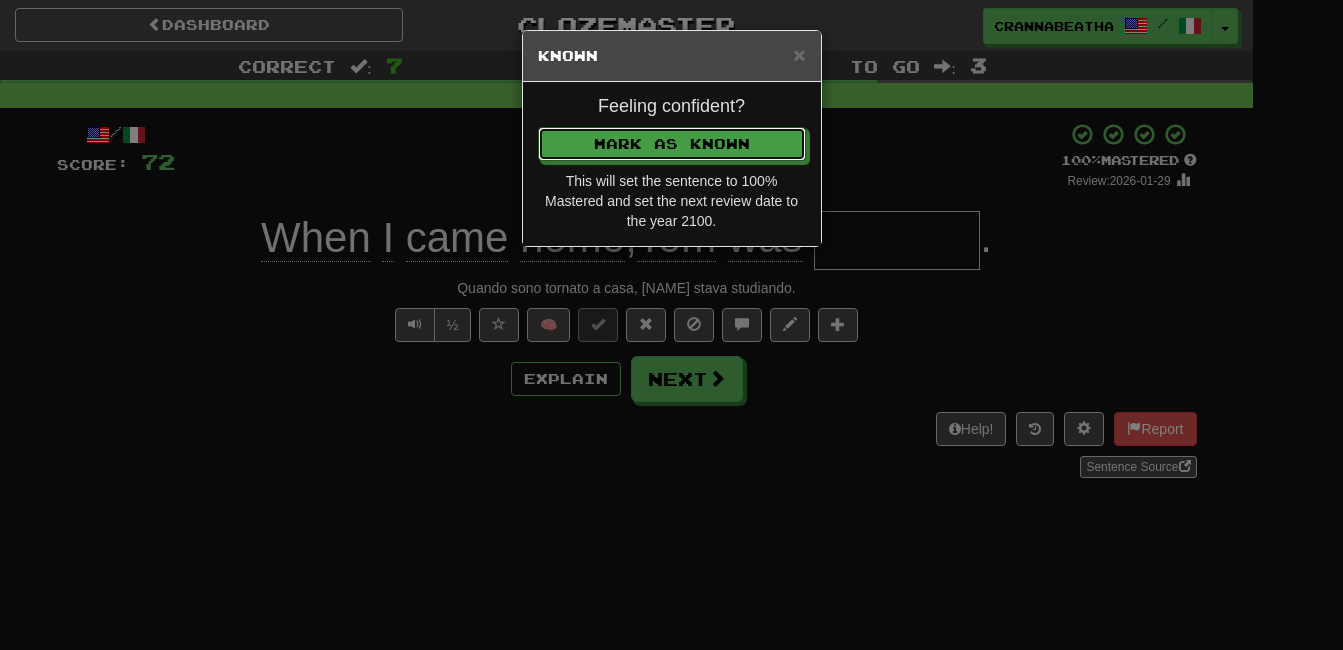 click on "Mark as Known" at bounding box center [672, 144] 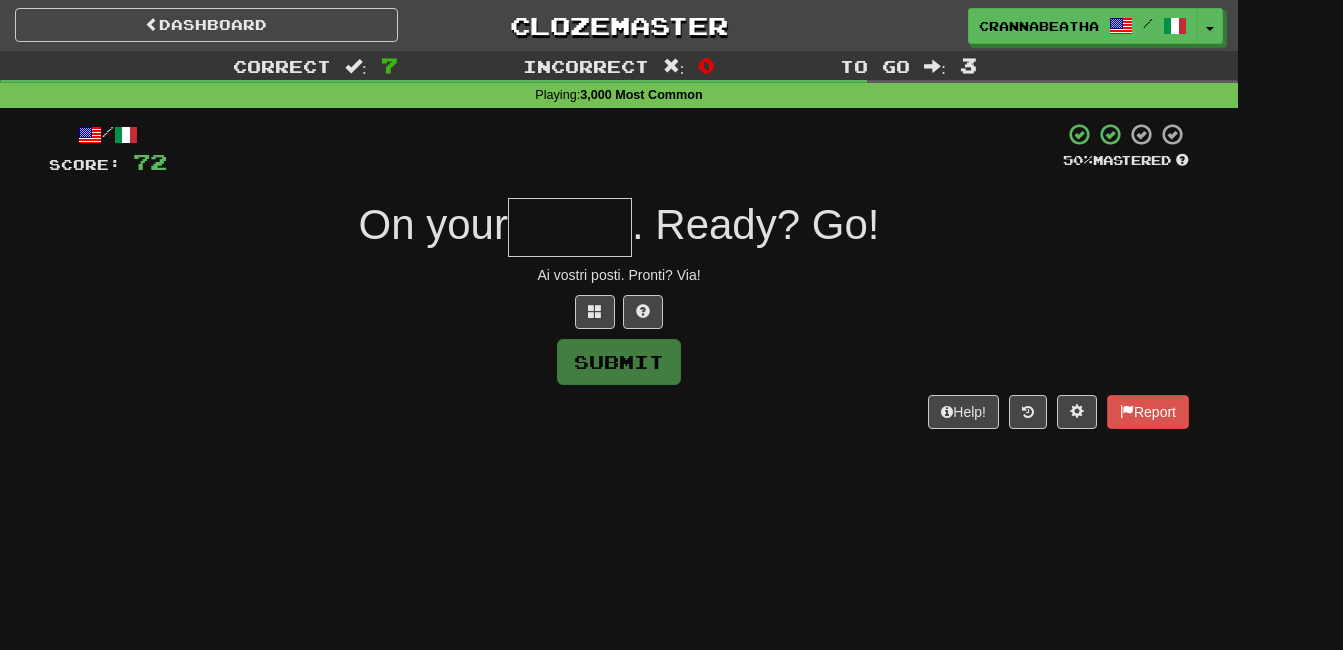 type on "*" 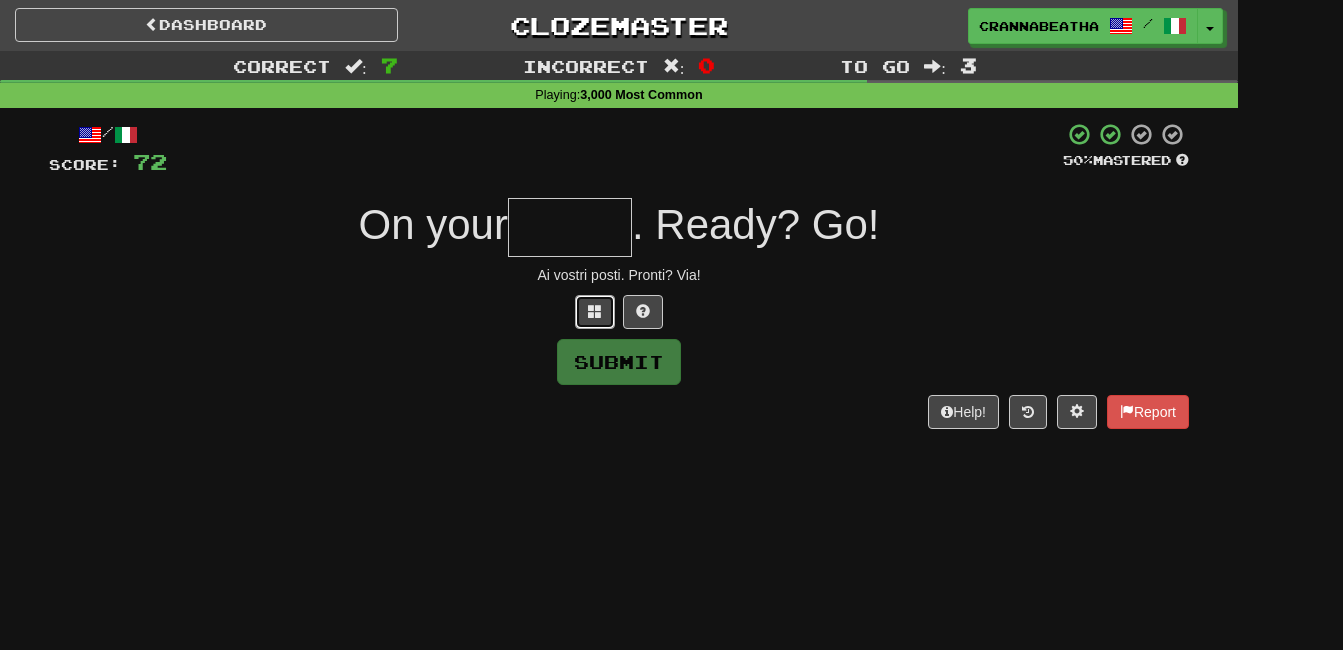 click at bounding box center (595, 311) 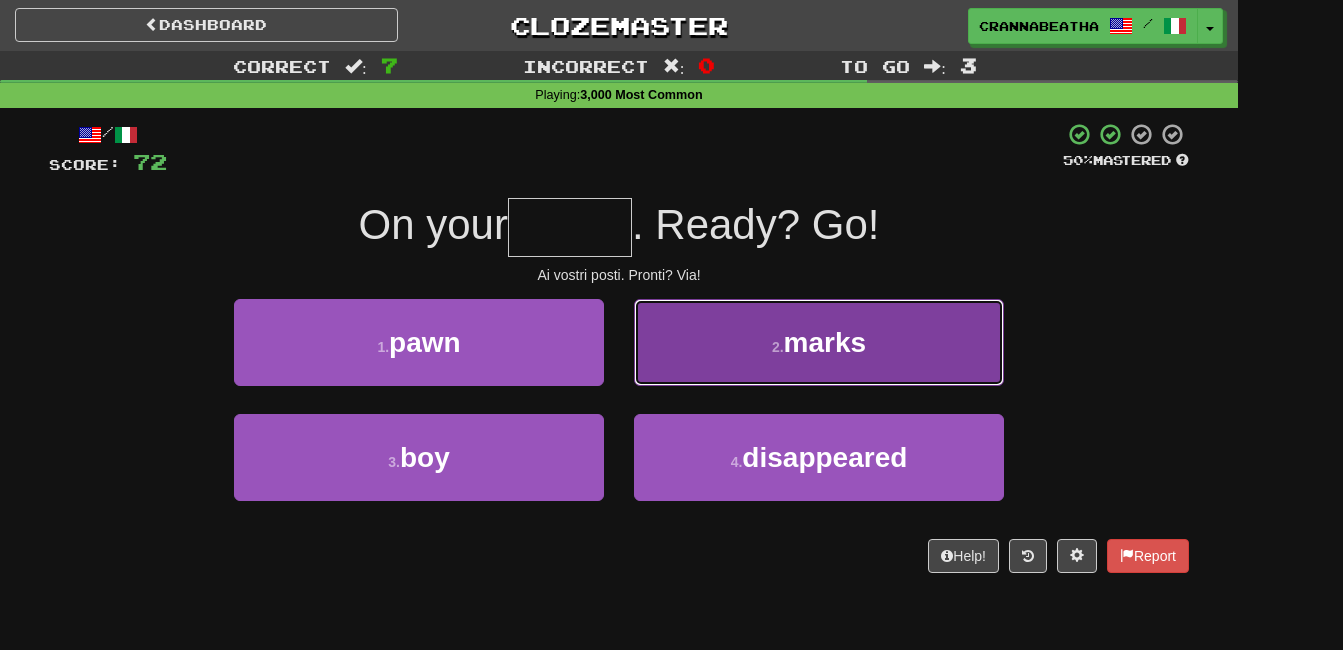 click on "2 .  marks" at bounding box center [819, 342] 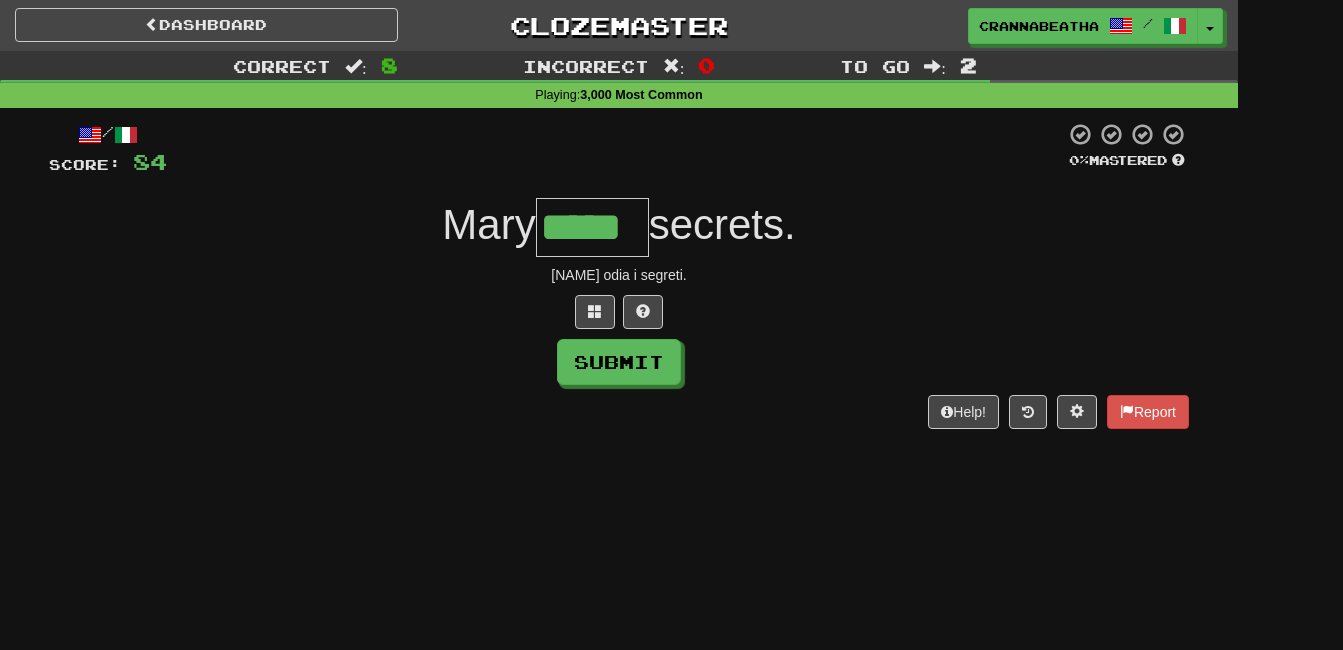 type on "*****" 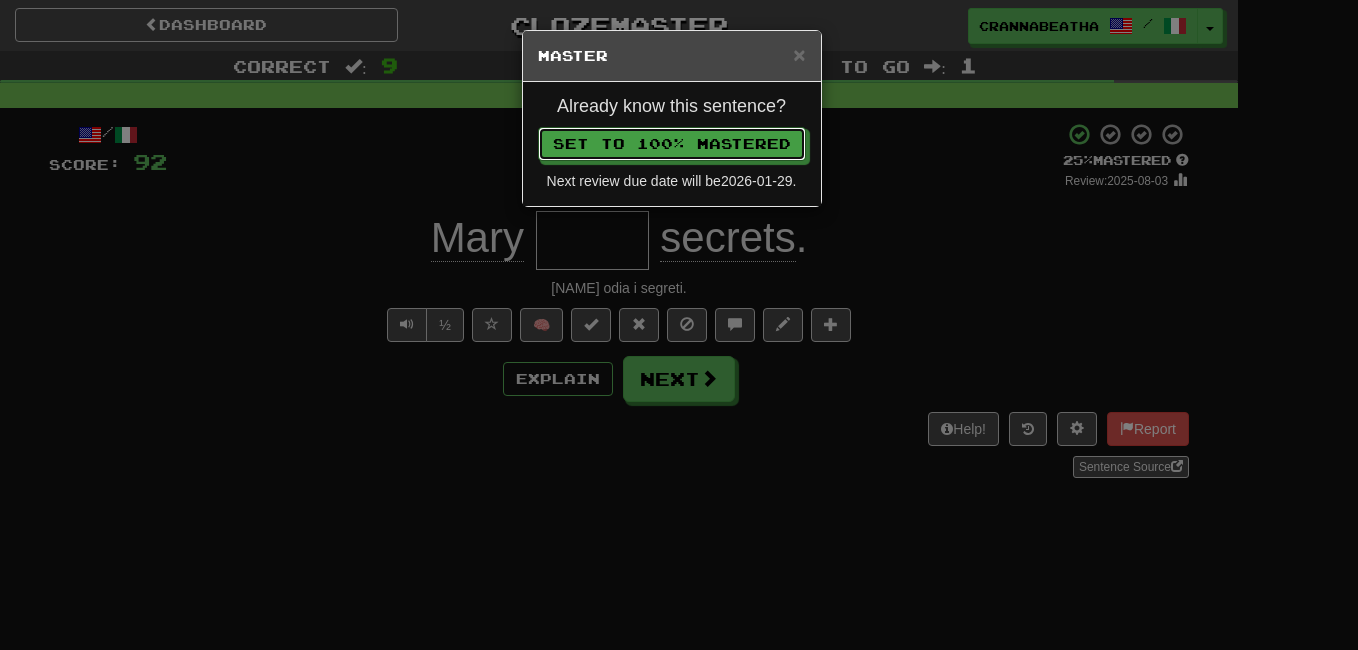 click on "Set to 100% Mastered" at bounding box center [672, 144] 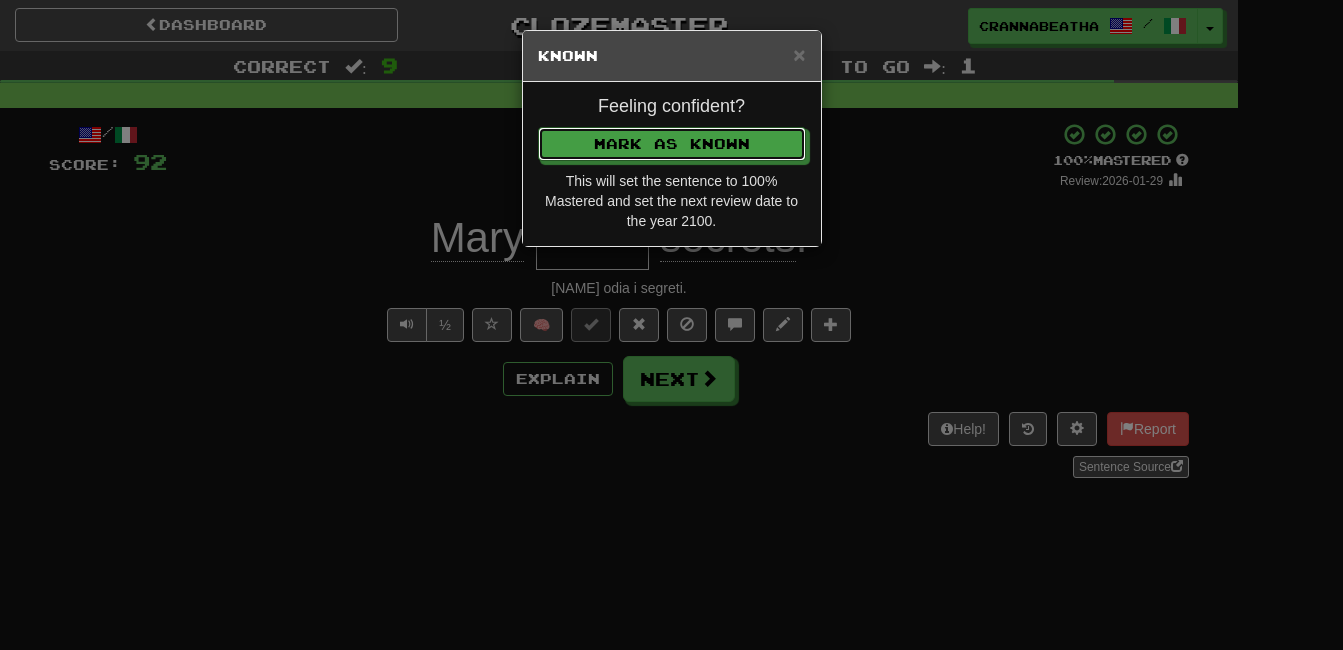click on "Mark as Known" at bounding box center (672, 144) 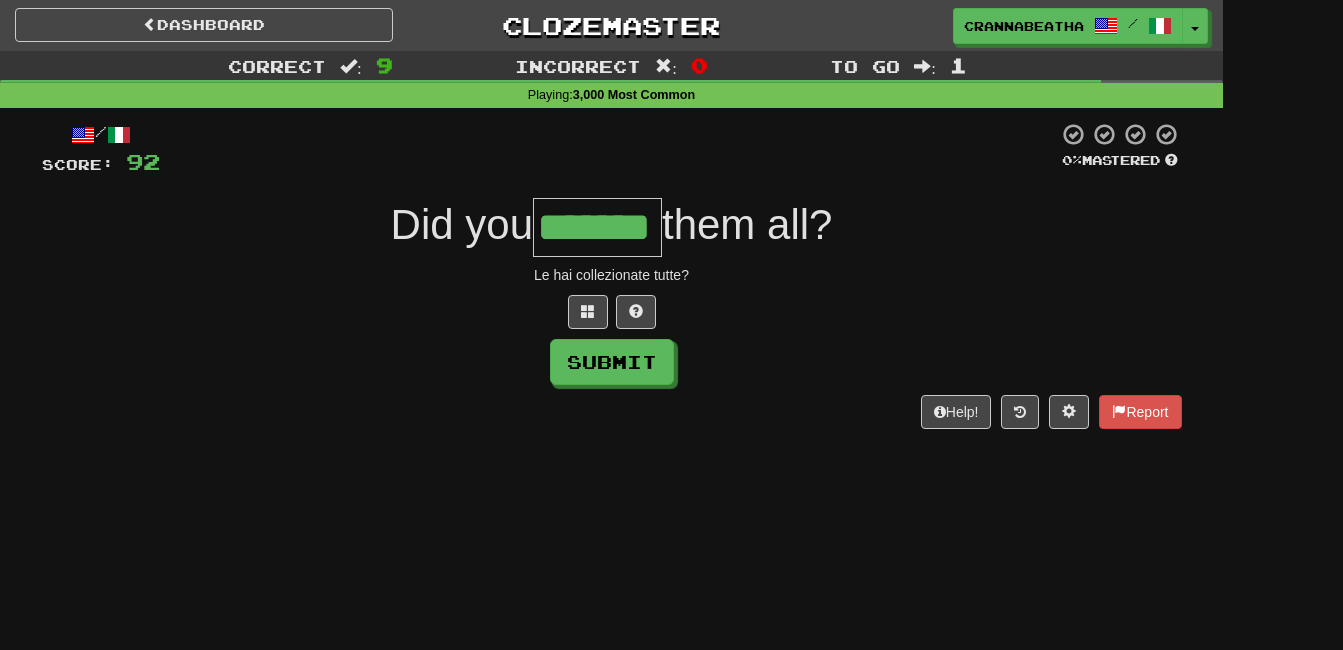 type on "*******" 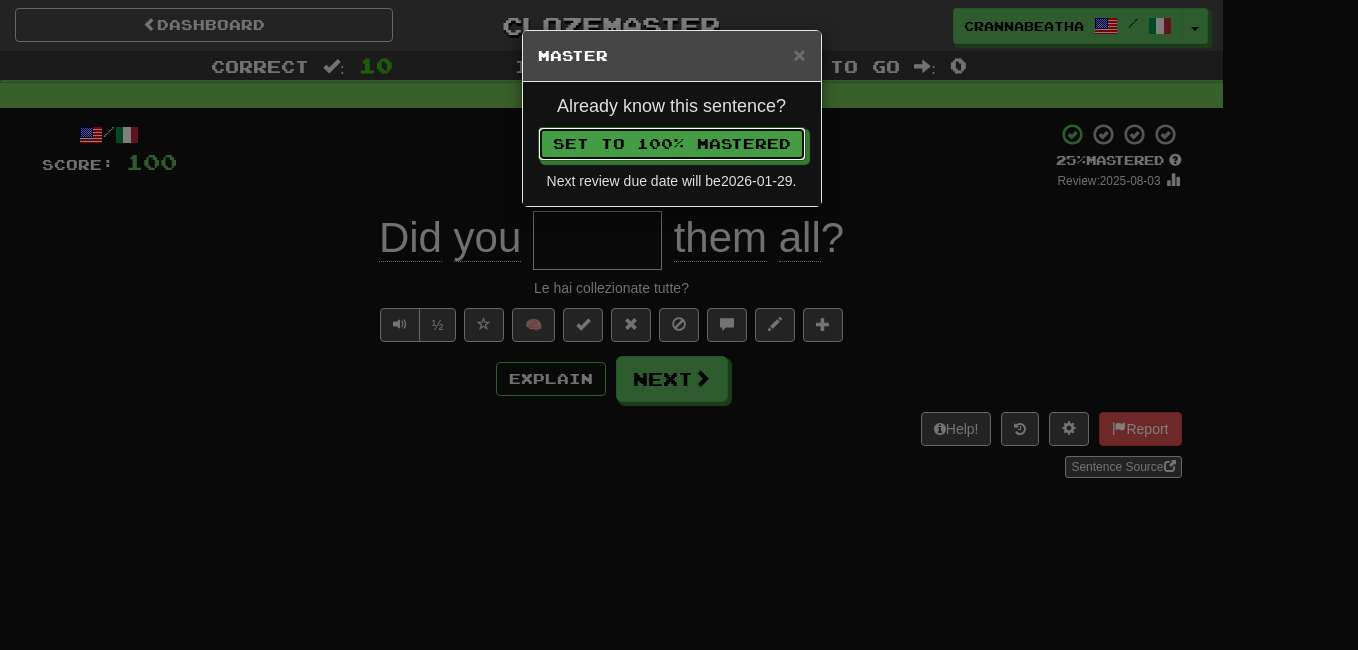 click on "Set to 100% Mastered" at bounding box center [672, 144] 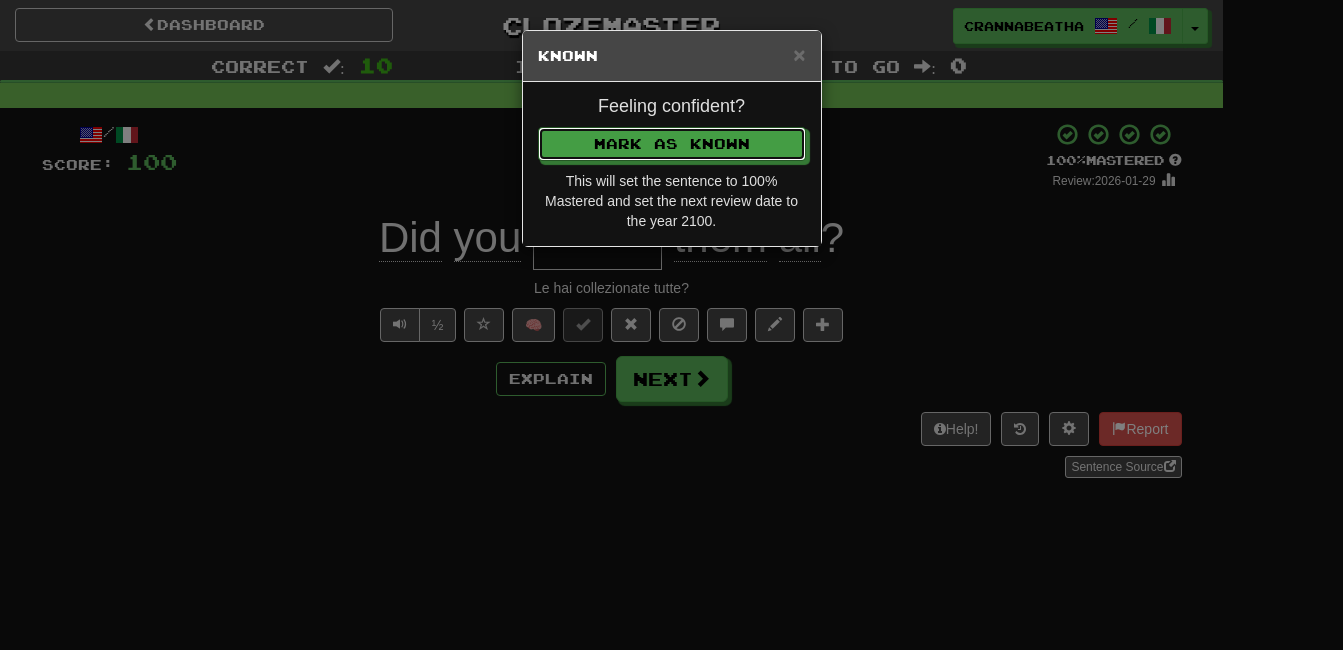 click on "Mark as Known" at bounding box center (672, 144) 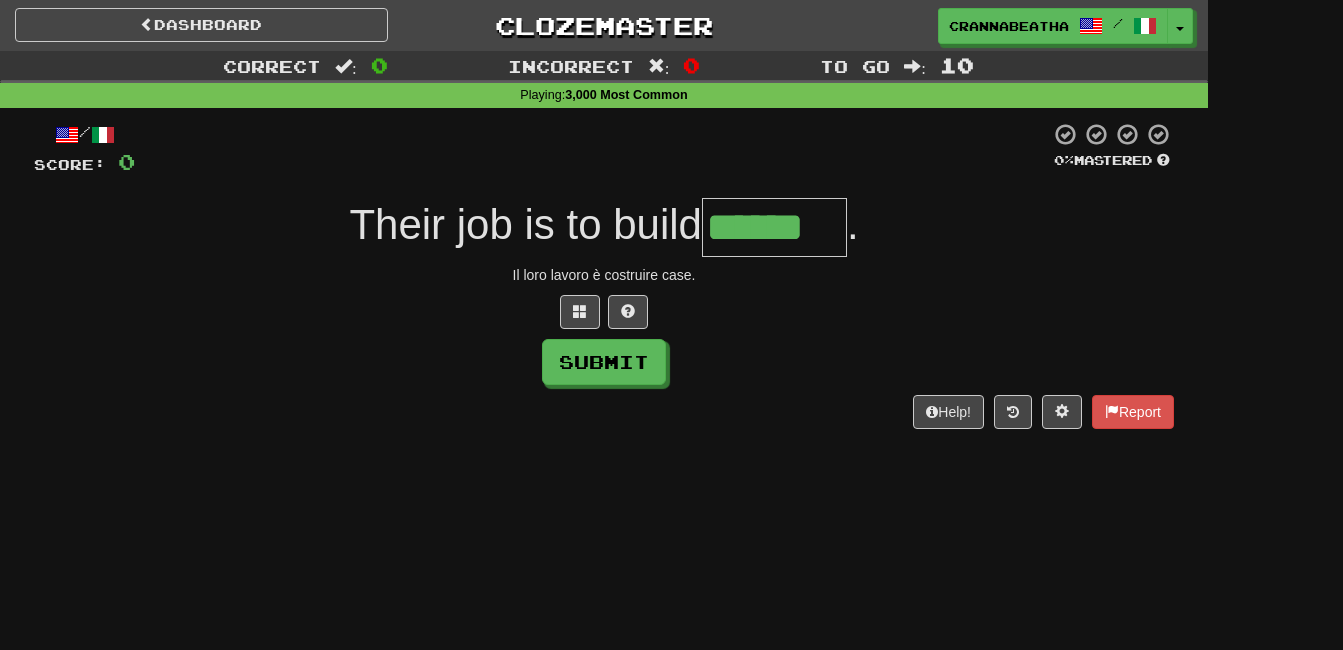 type on "******" 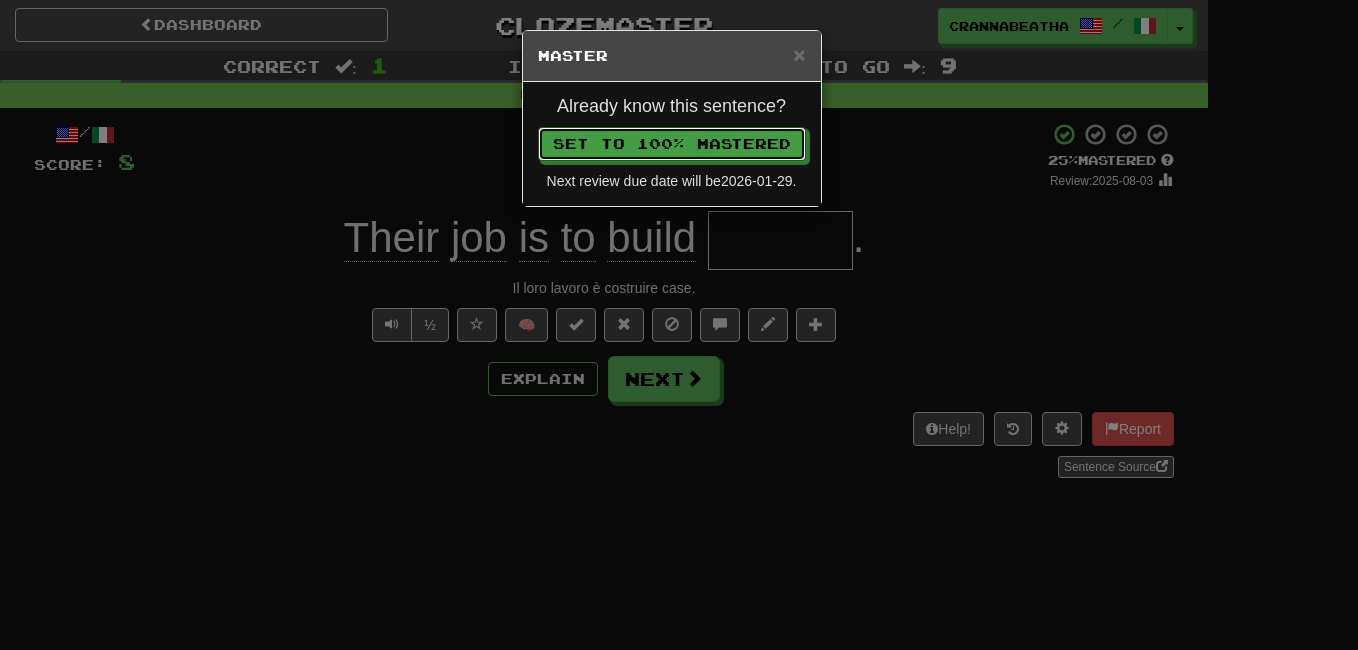 type 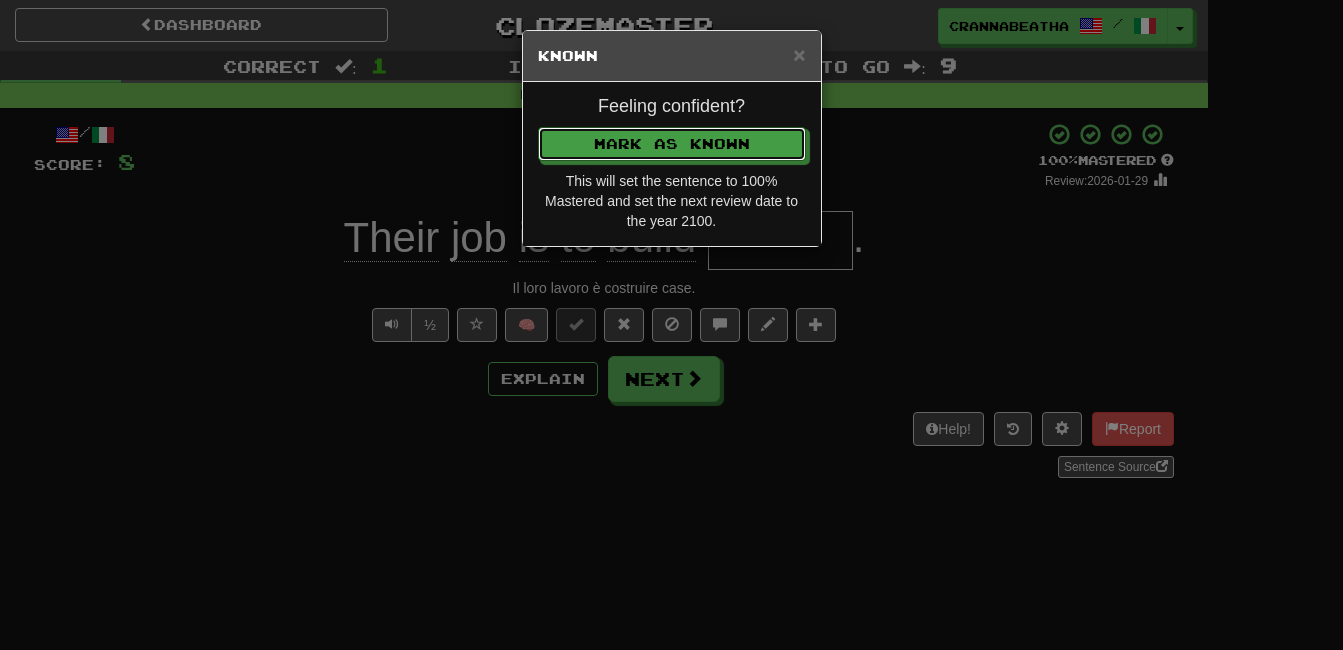type 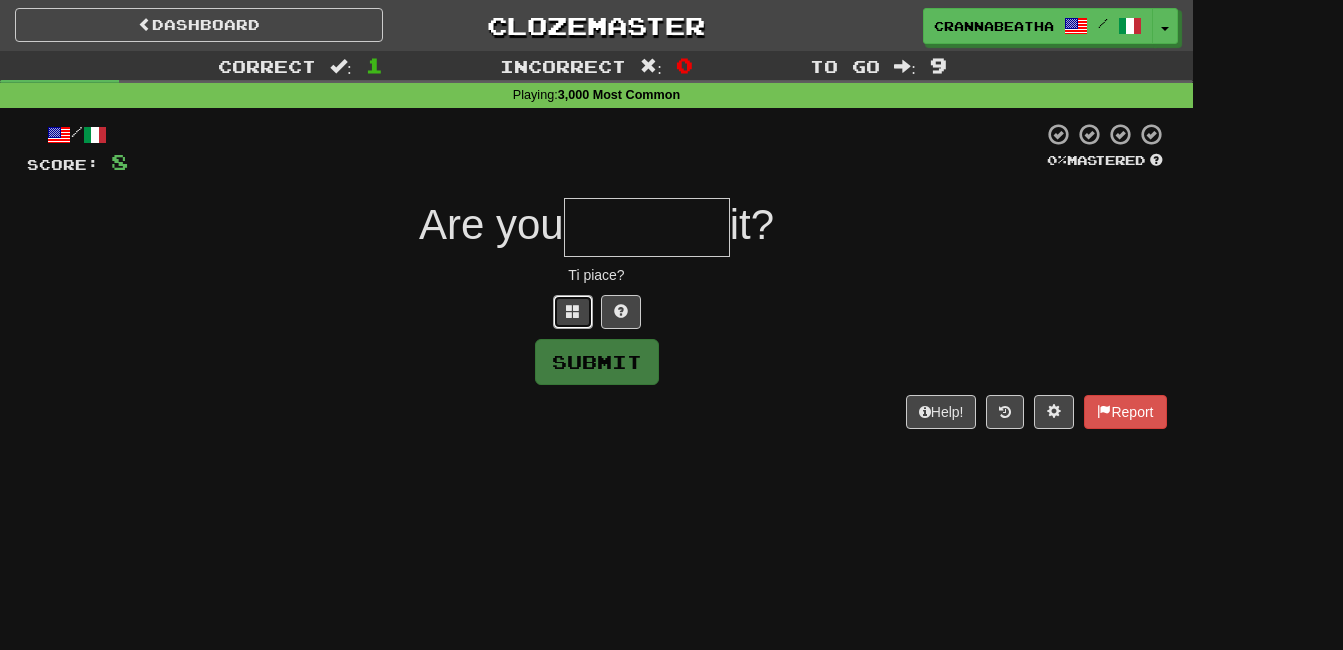 click at bounding box center [573, 312] 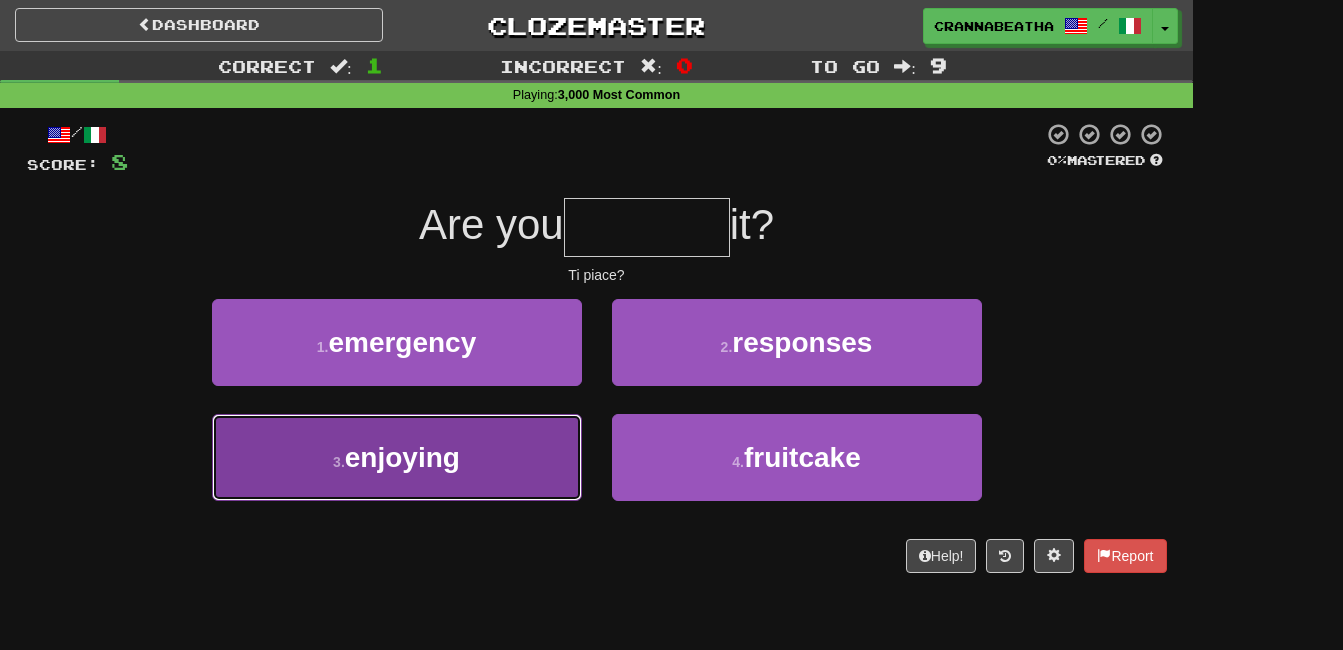 click on "3 .  enjoying" at bounding box center (397, 457) 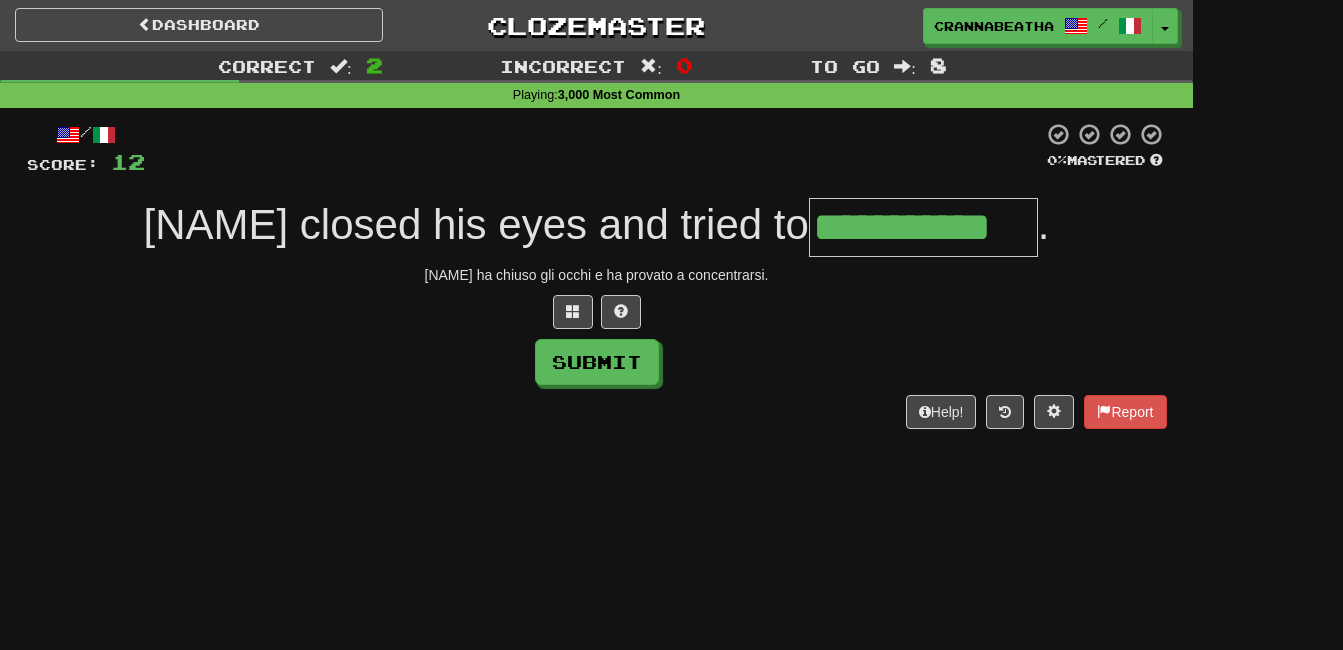 type on "**********" 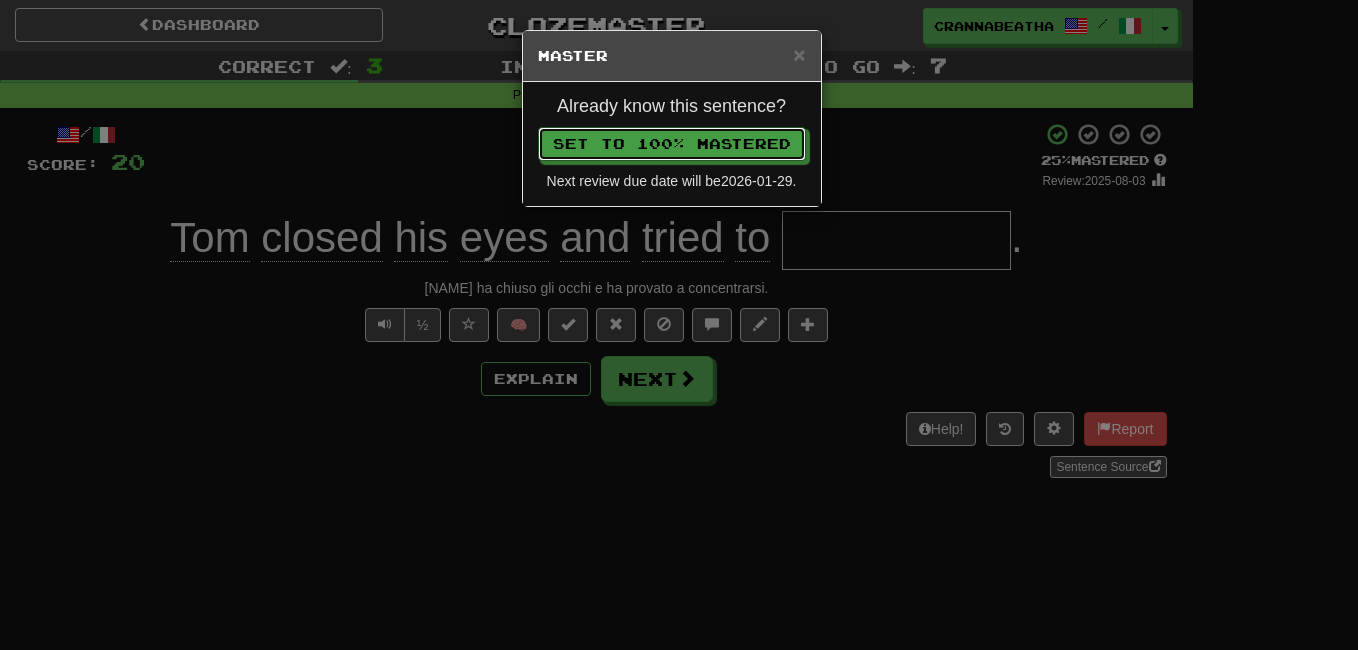 click on "Set to 100% Mastered" at bounding box center (672, 144) 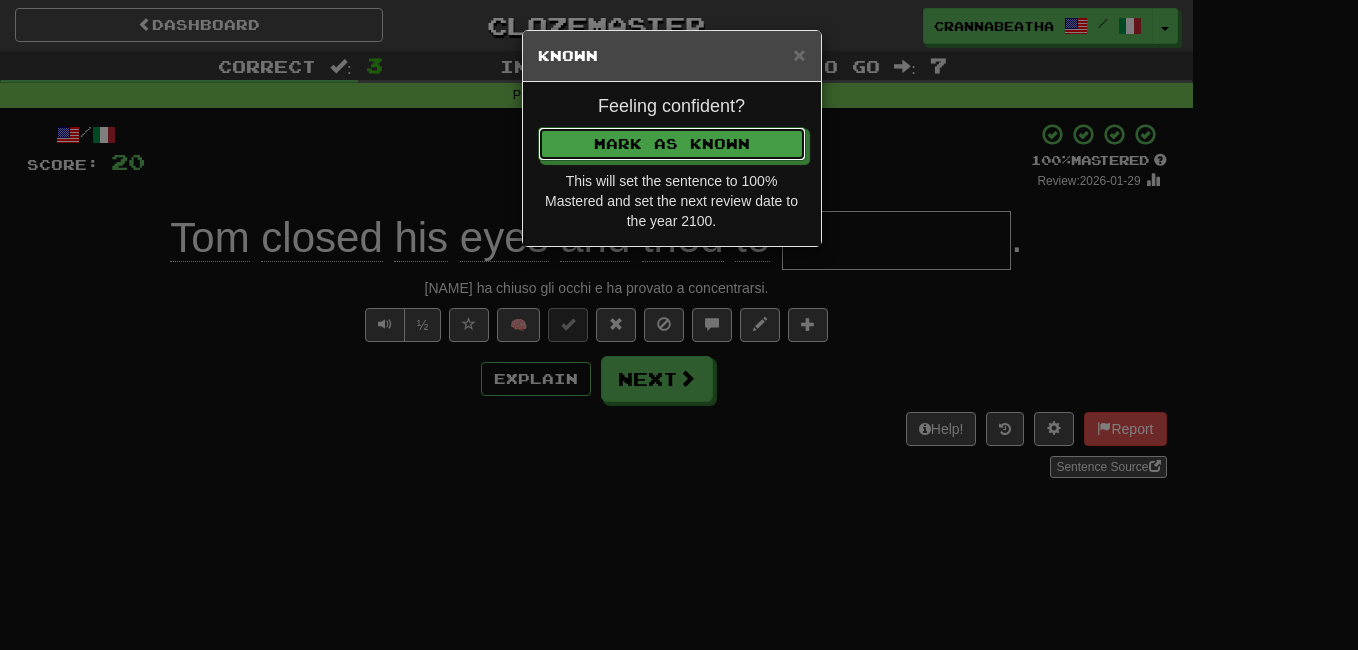 click on "Mark as Known" at bounding box center (672, 144) 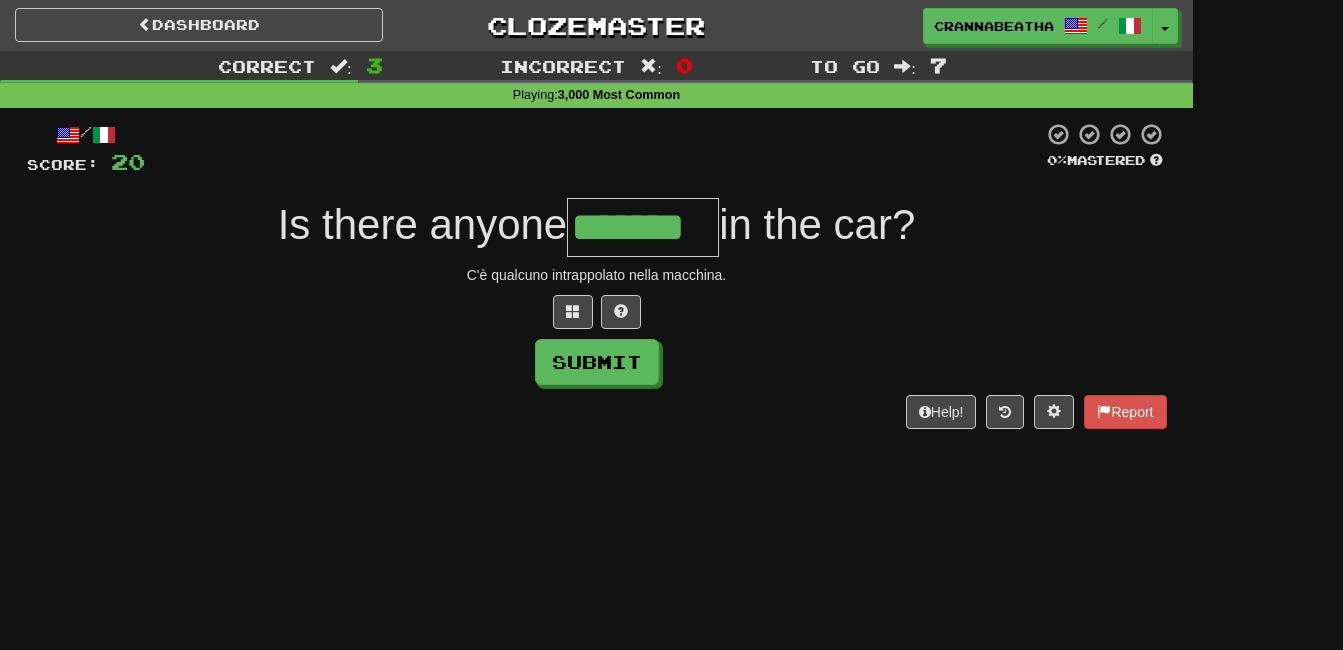 type on "*******" 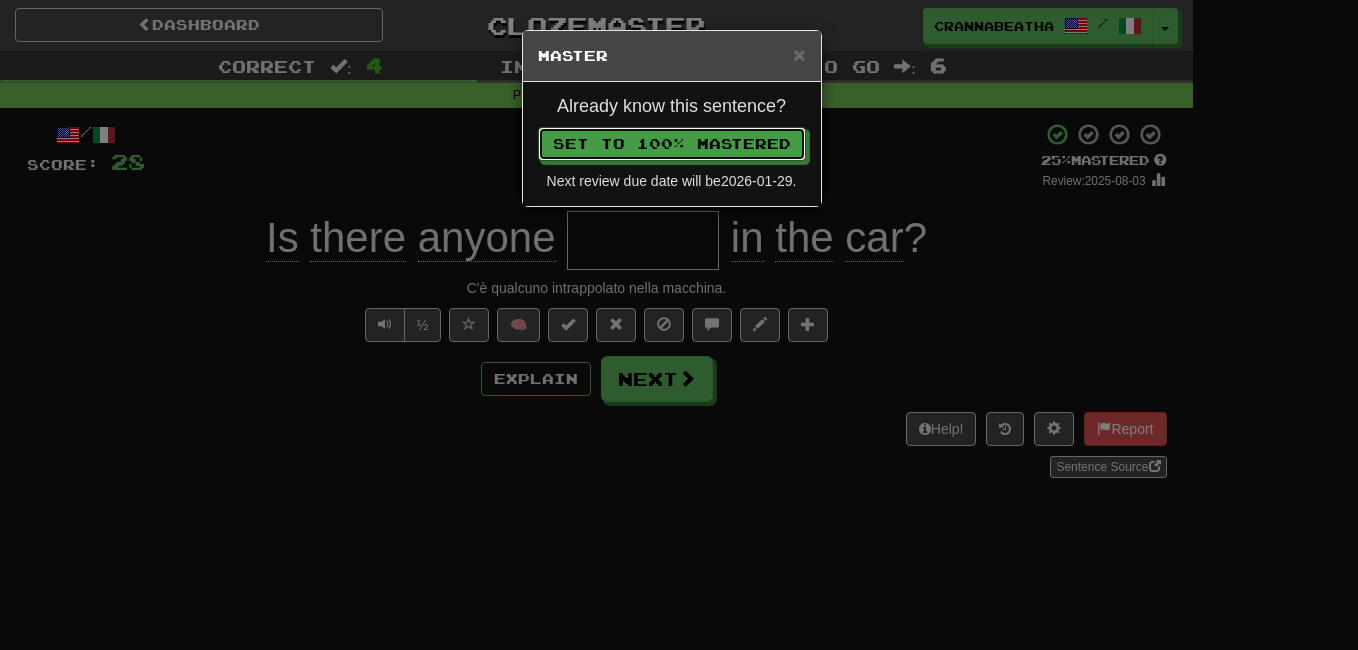 click on "Set to 100% Mastered" at bounding box center [672, 144] 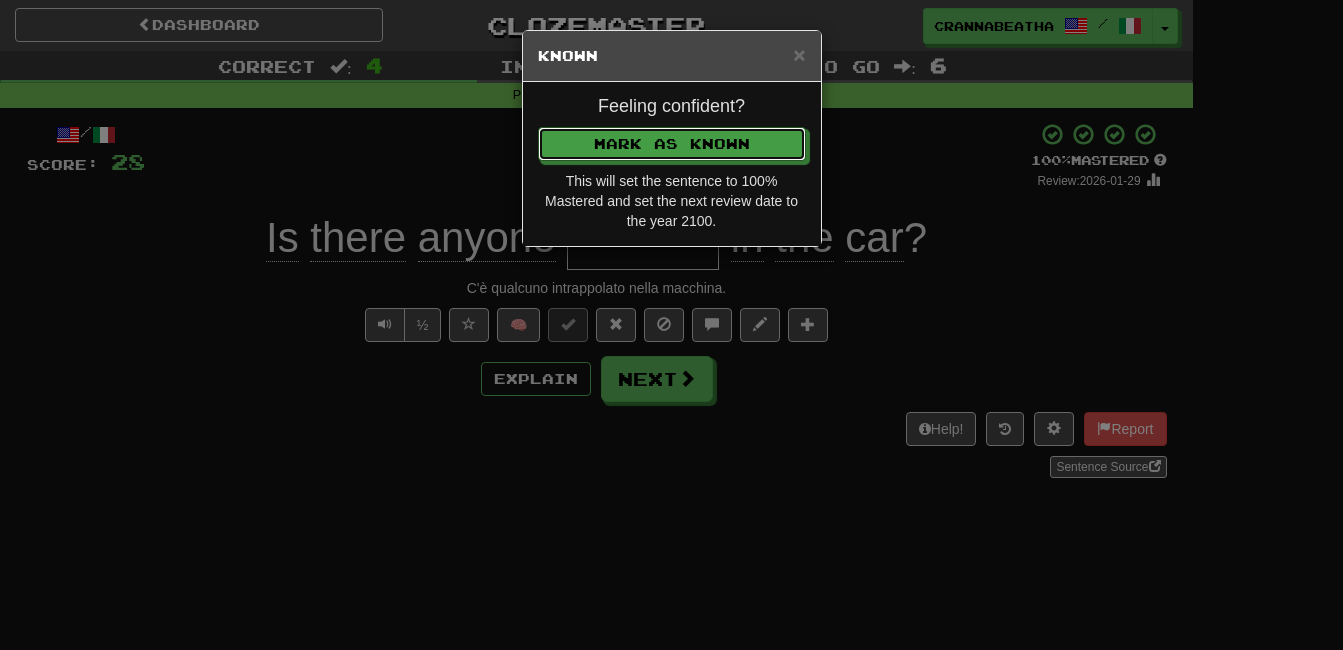 click on "Mark as Known" at bounding box center (672, 144) 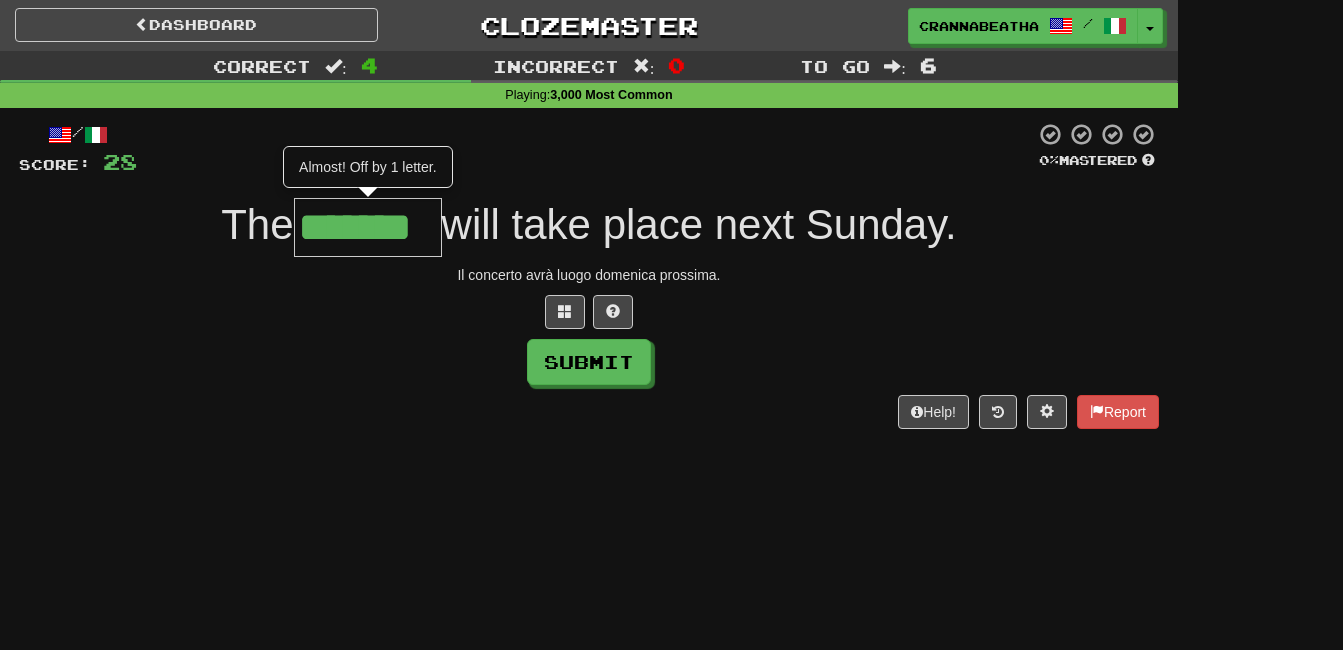 type on "*******" 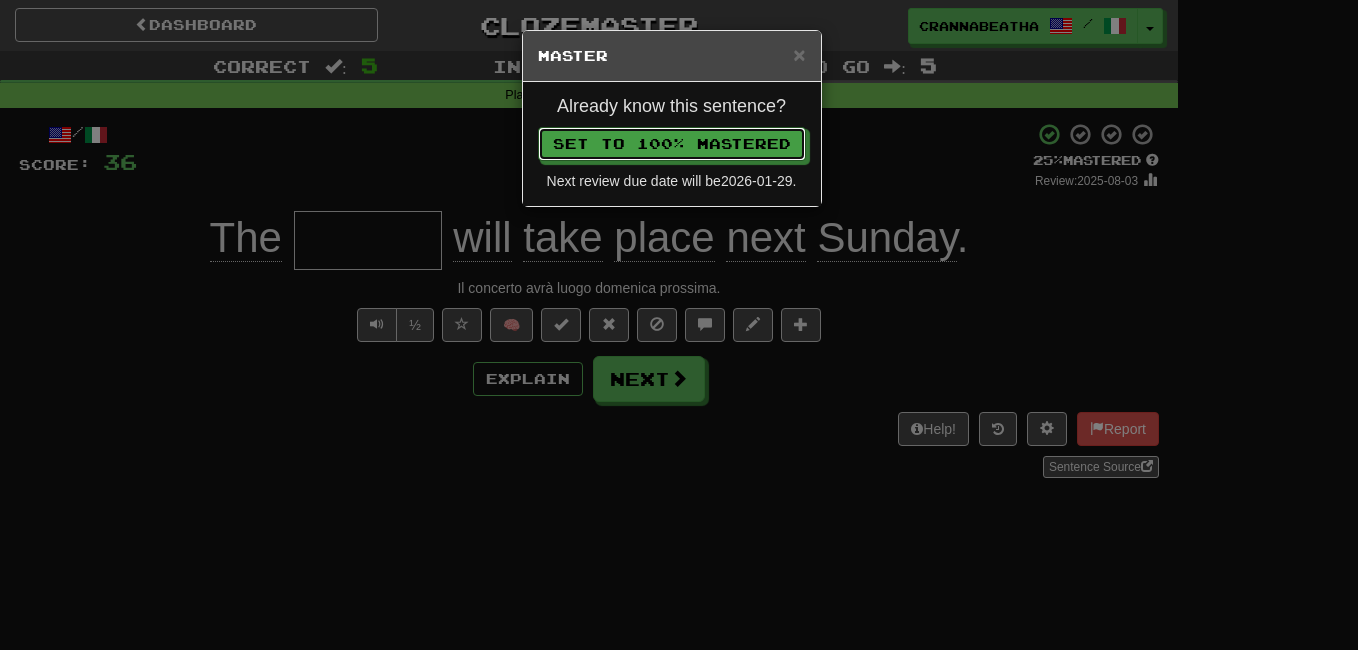 click on "Set to 100% Mastered" at bounding box center (672, 144) 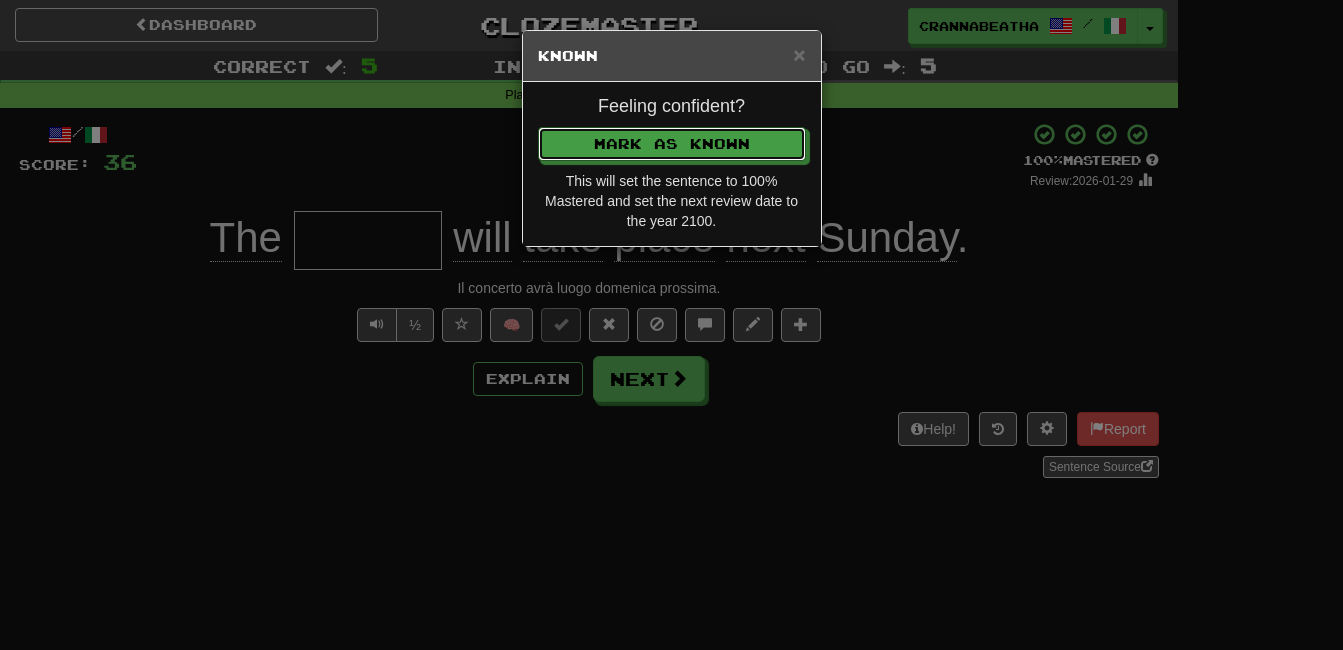 click on "Mark as Known" at bounding box center [672, 144] 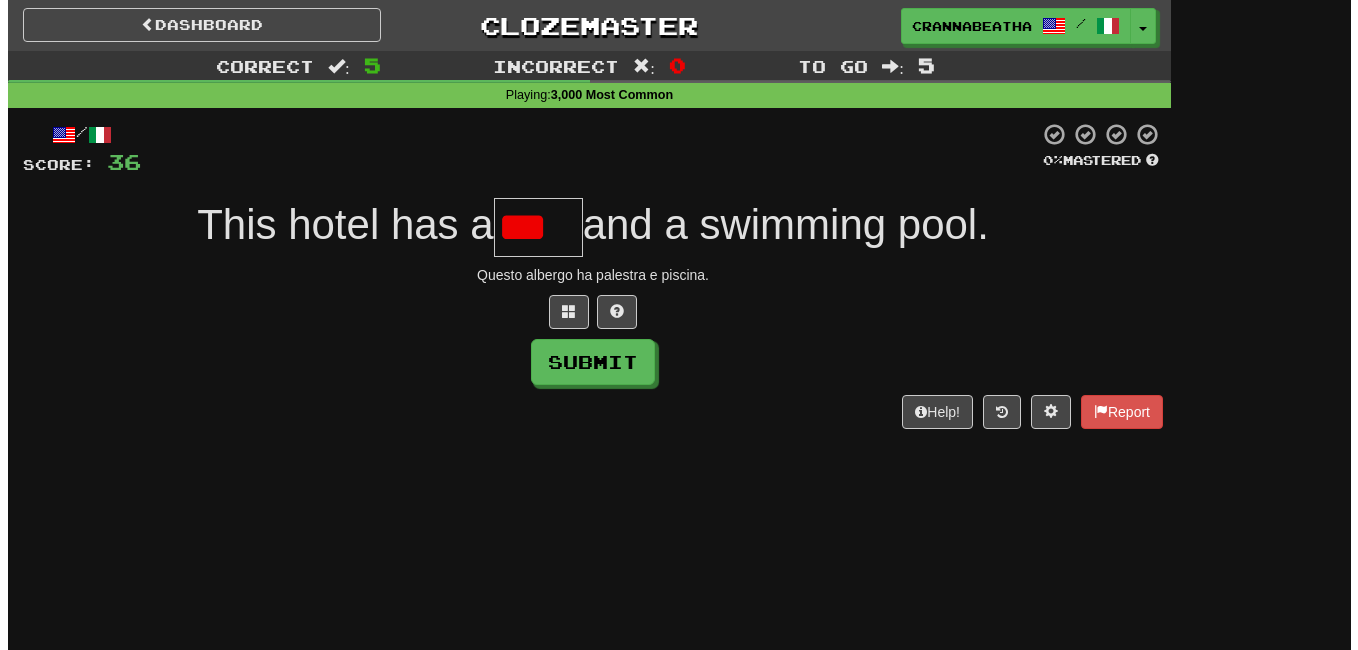 scroll, scrollTop: 0, scrollLeft: 0, axis: both 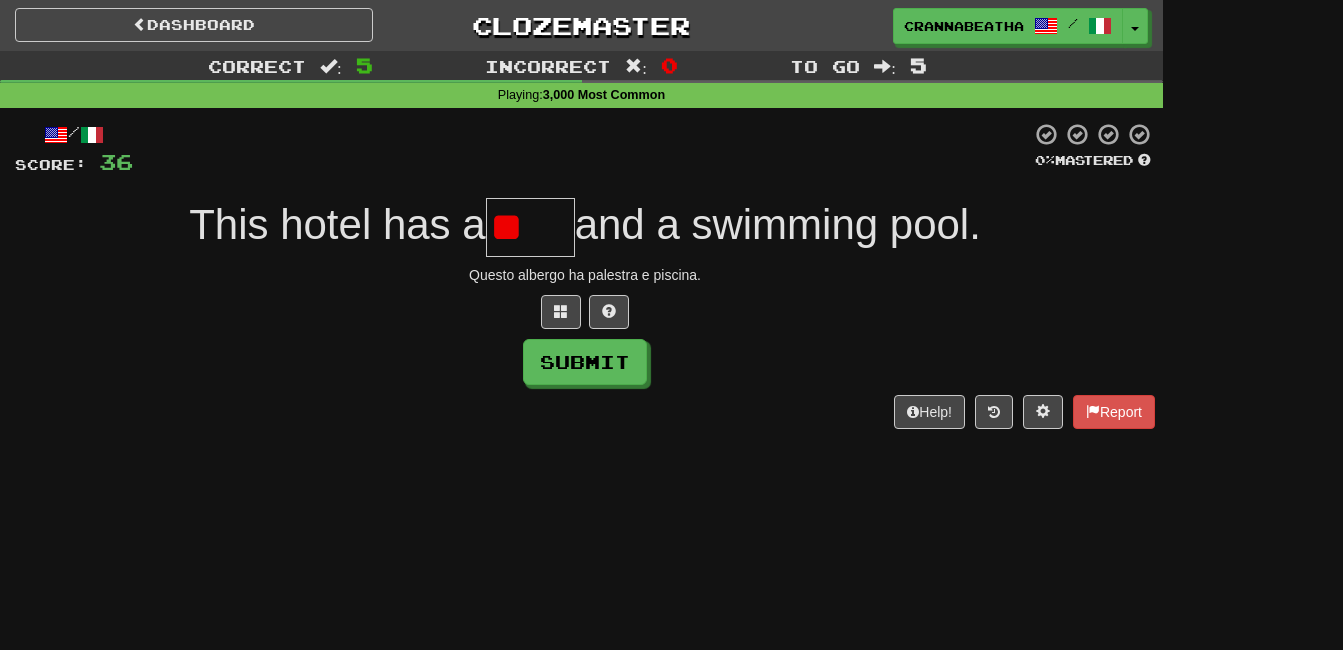type on "*" 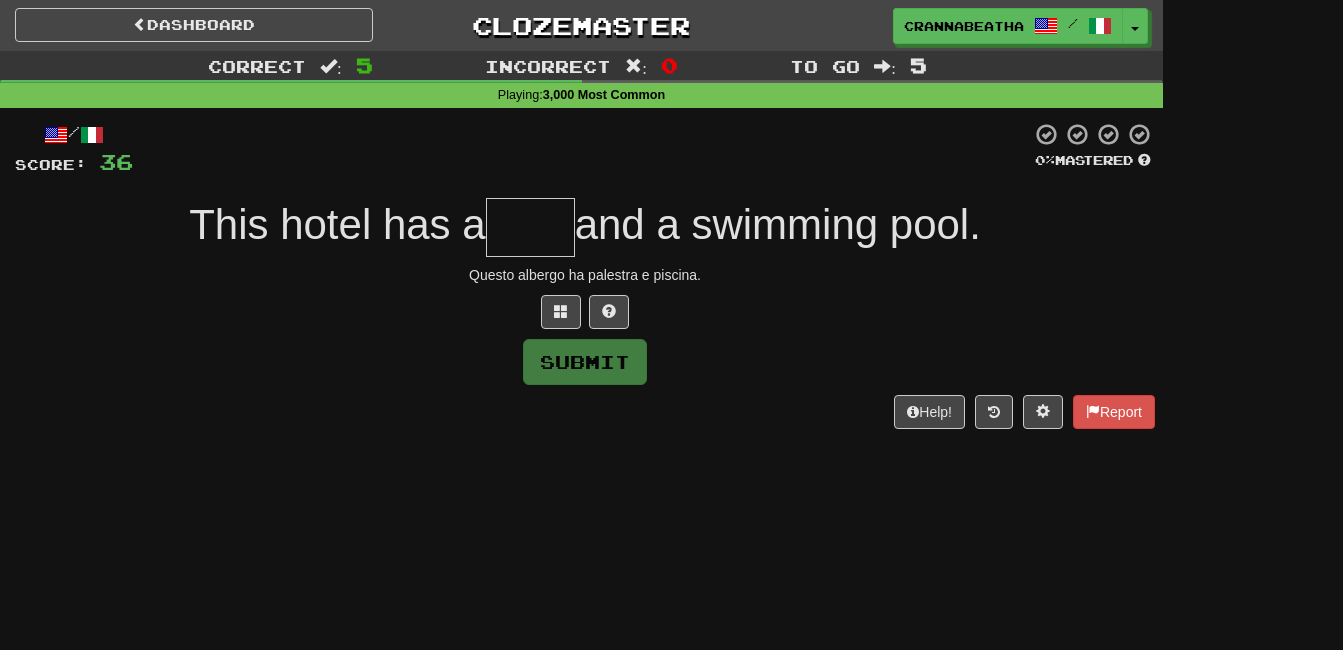 type on "*" 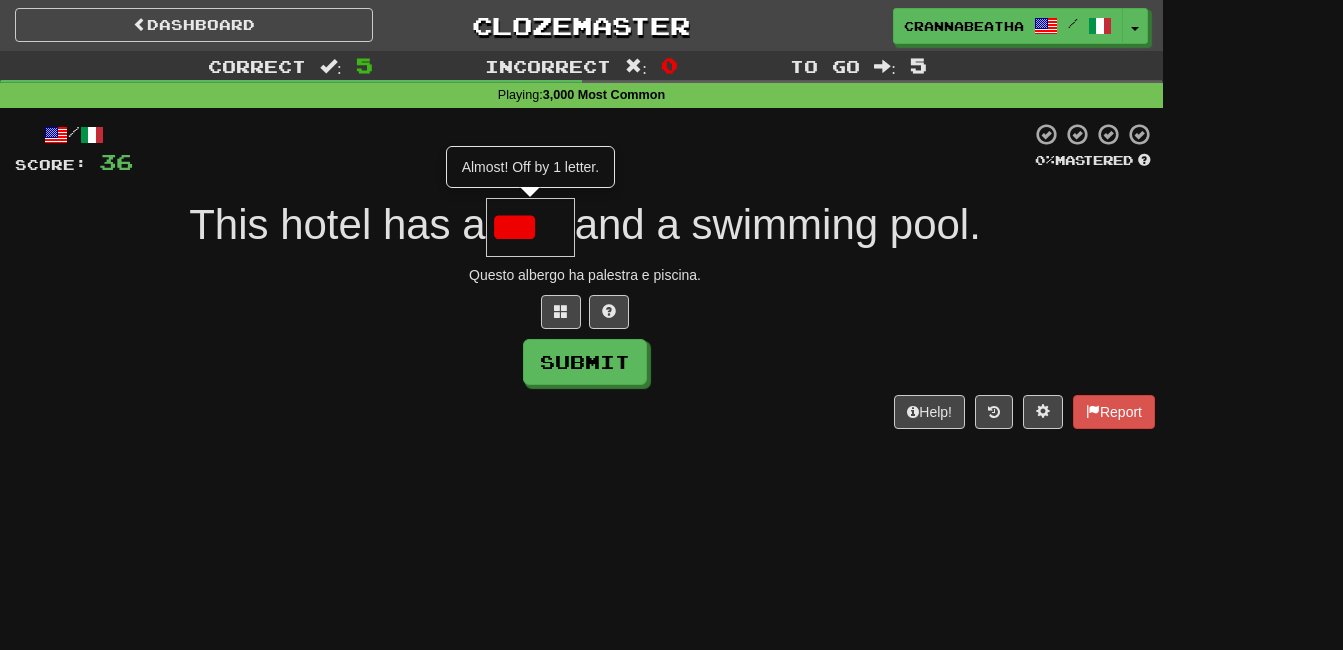 click on "***" at bounding box center [530, 227] 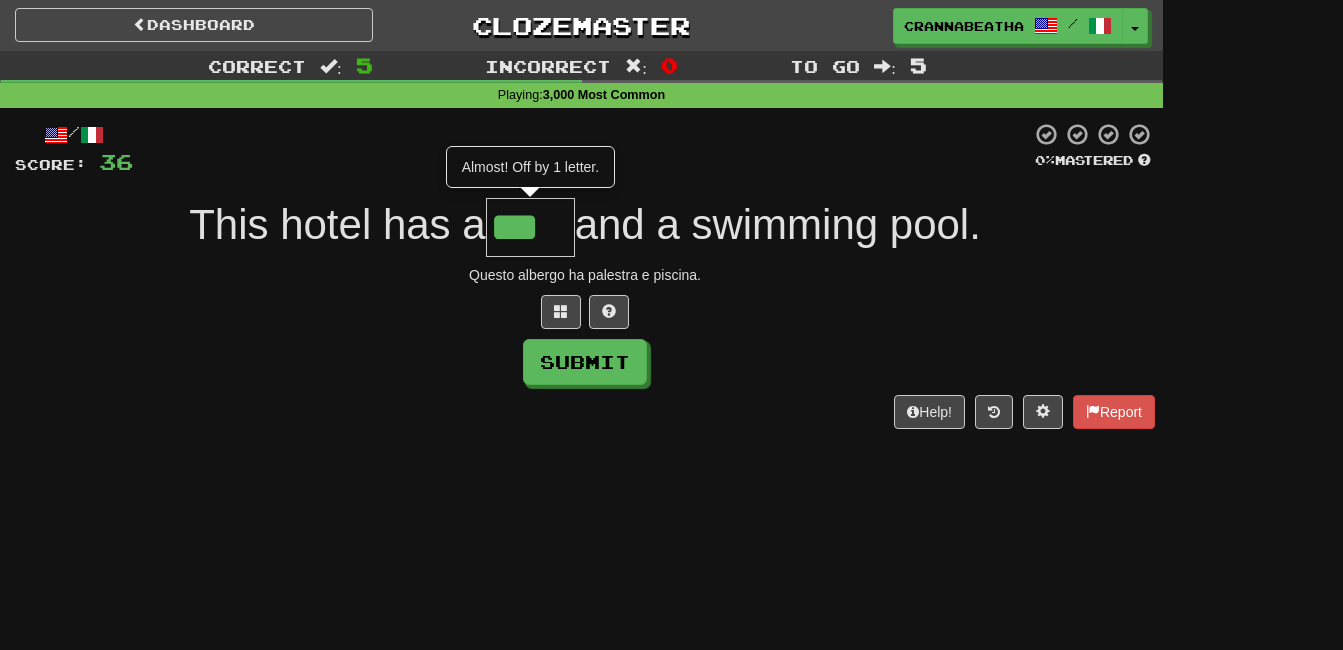 type on "***" 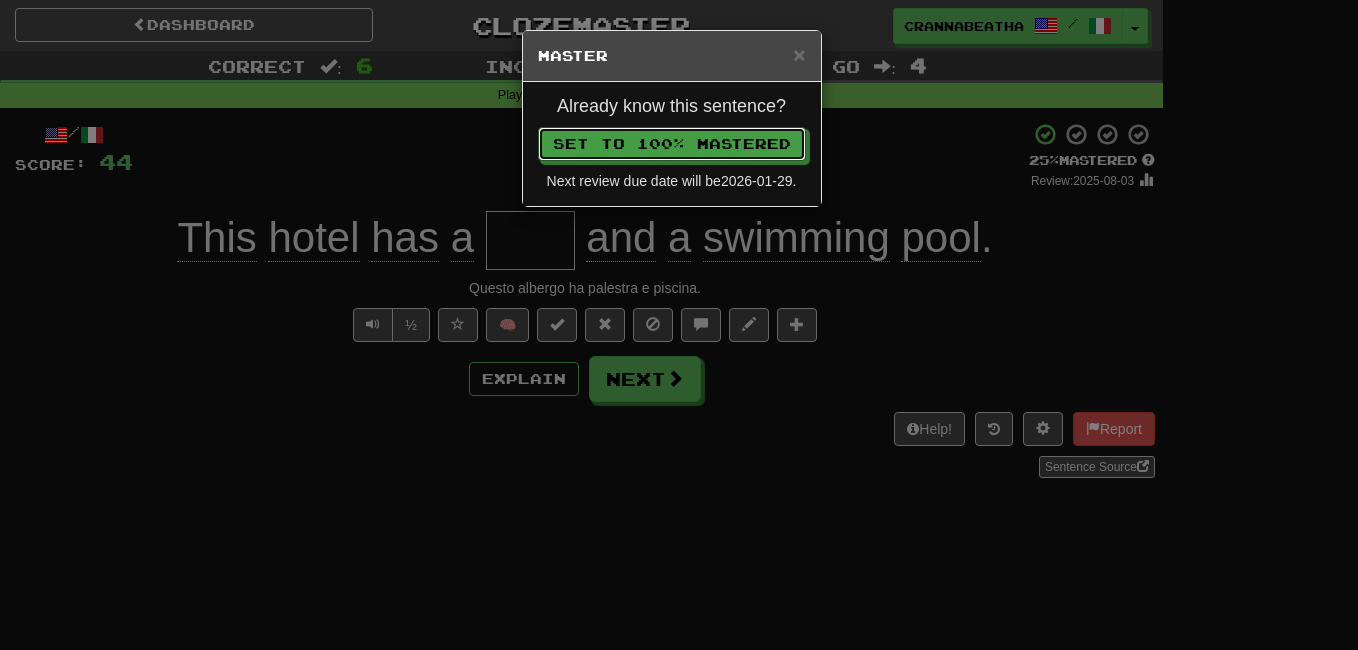 click on "Set to 100% Mastered" at bounding box center (672, 144) 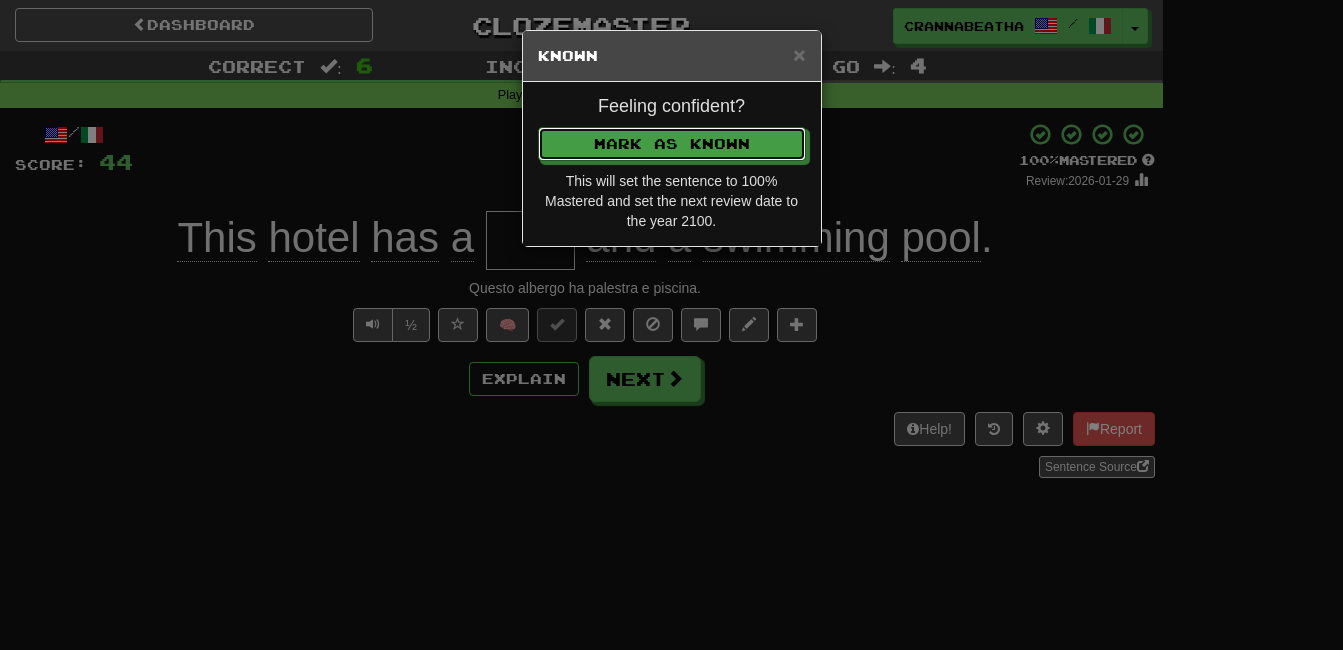 click on "Mark as Known" at bounding box center (672, 144) 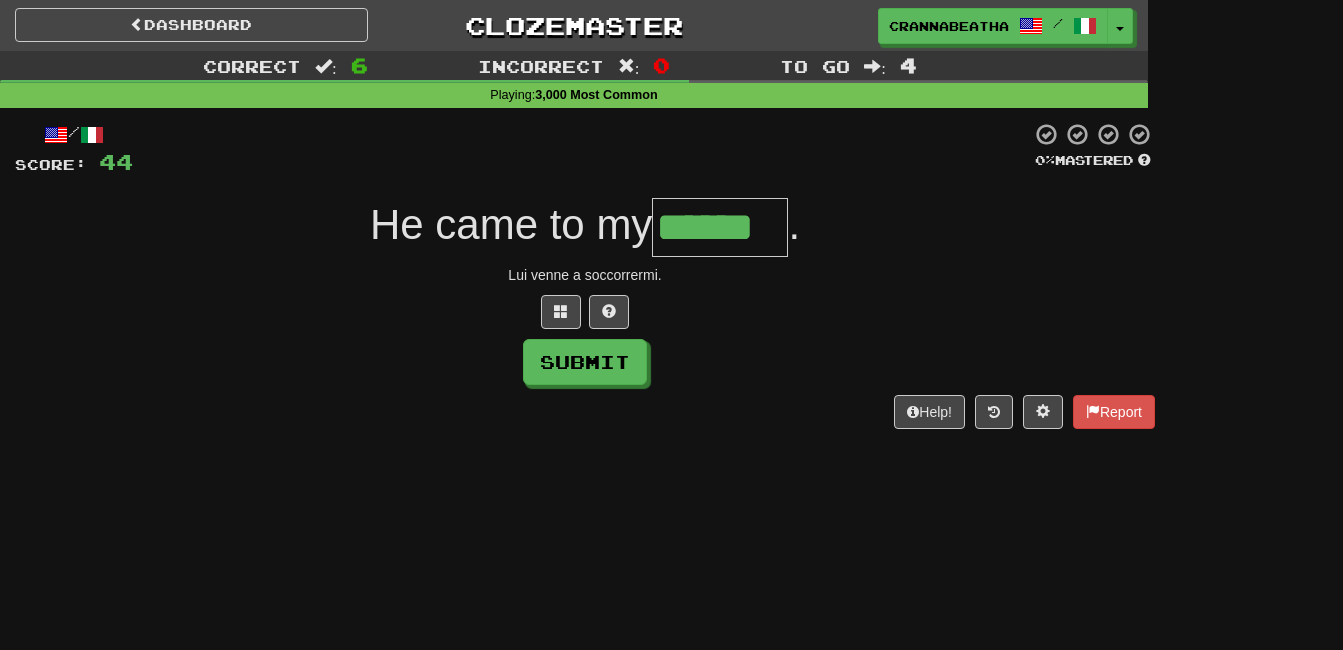 type on "******" 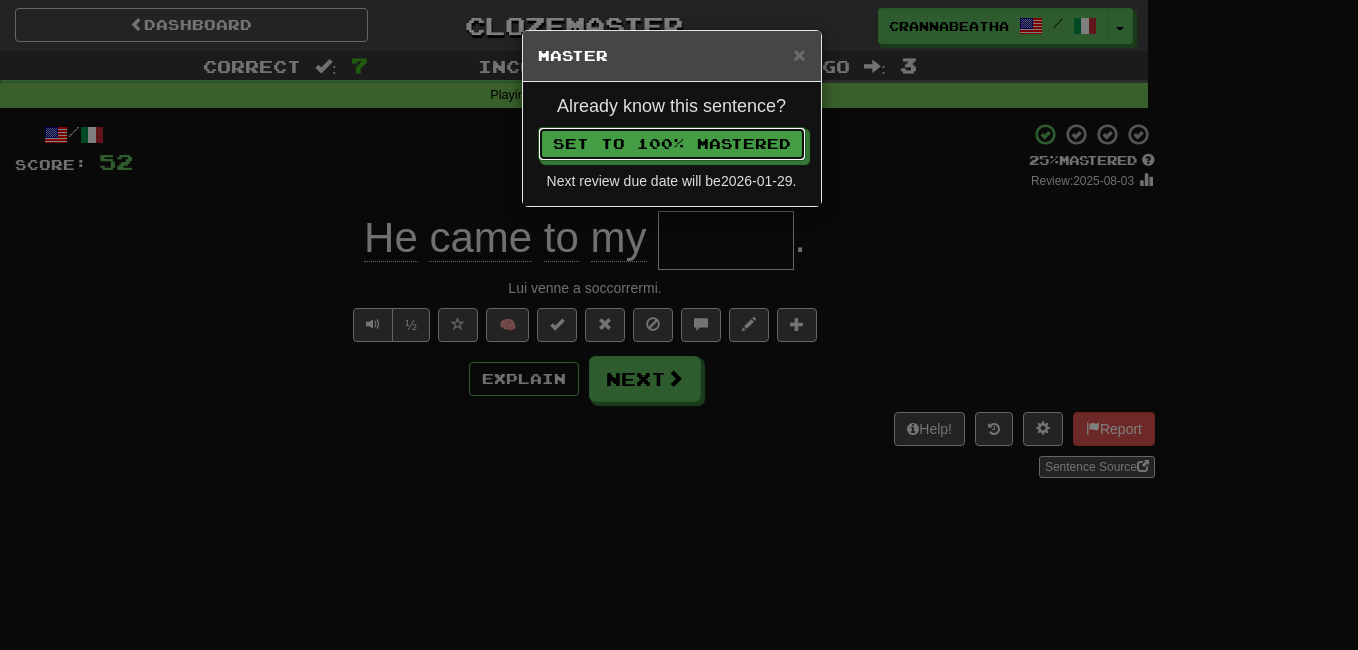 click on "Set to 100% Mastered" at bounding box center (672, 144) 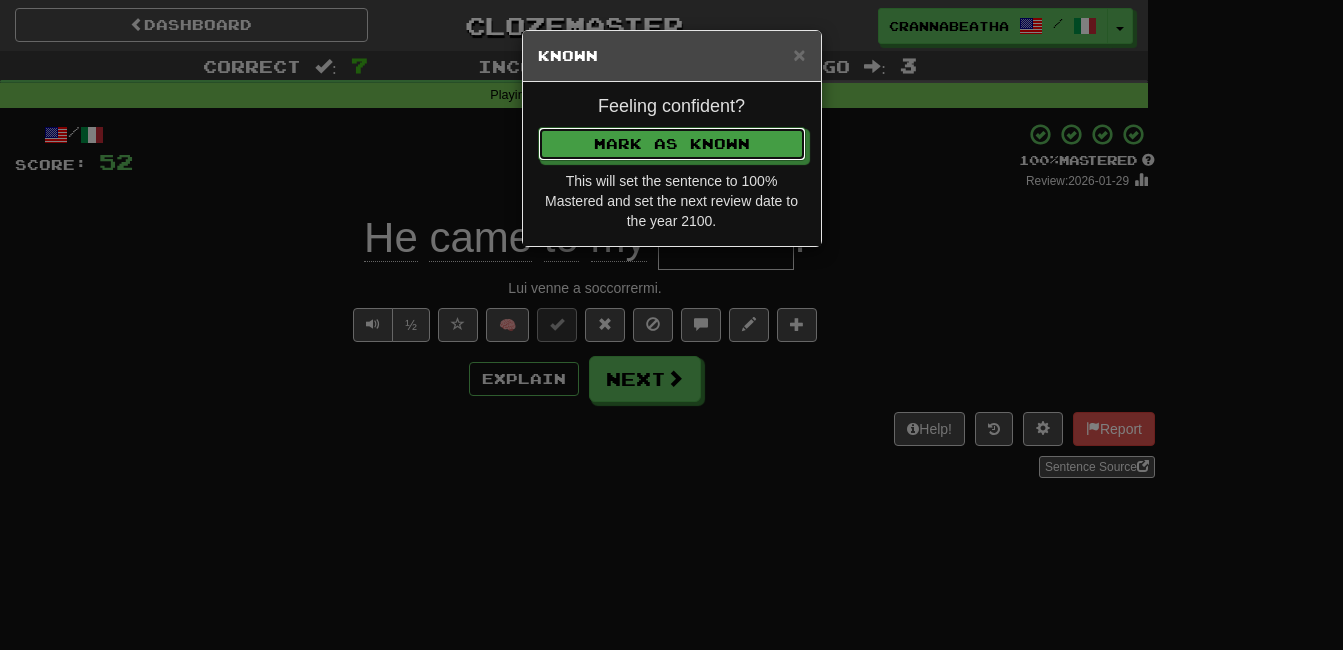 click on "Mark as Known" at bounding box center (672, 144) 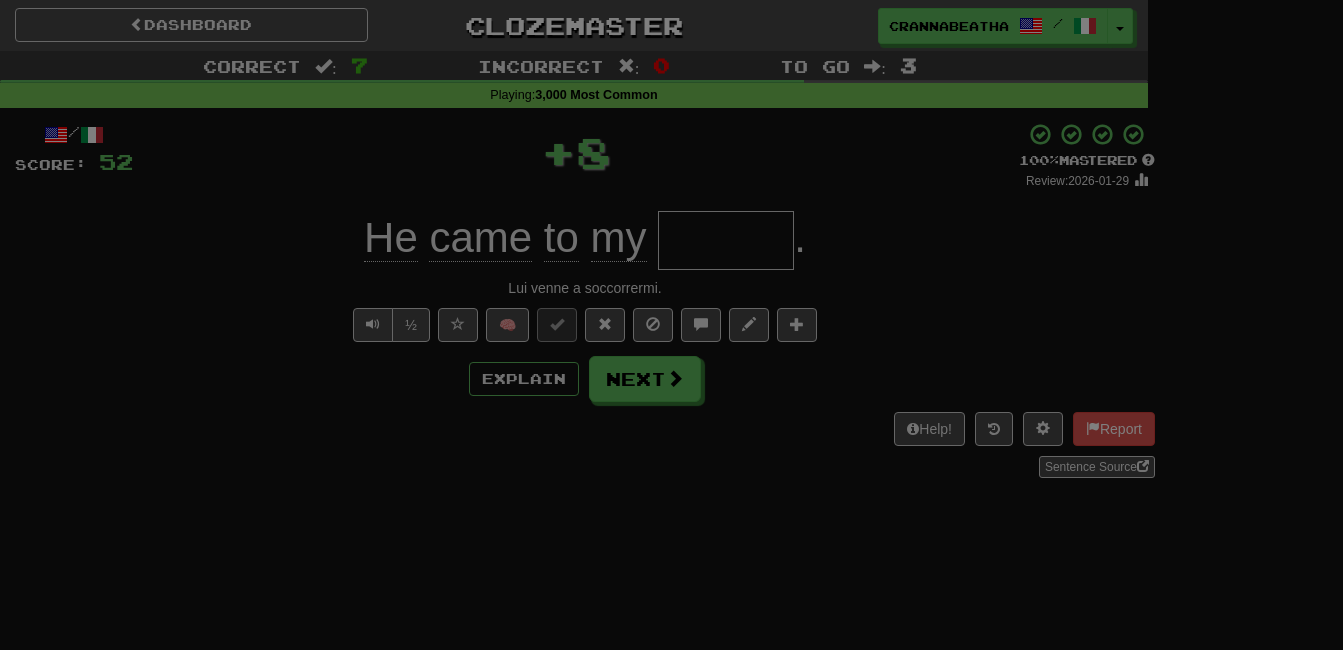 click on "Mark as Known" at bounding box center [672, 90] 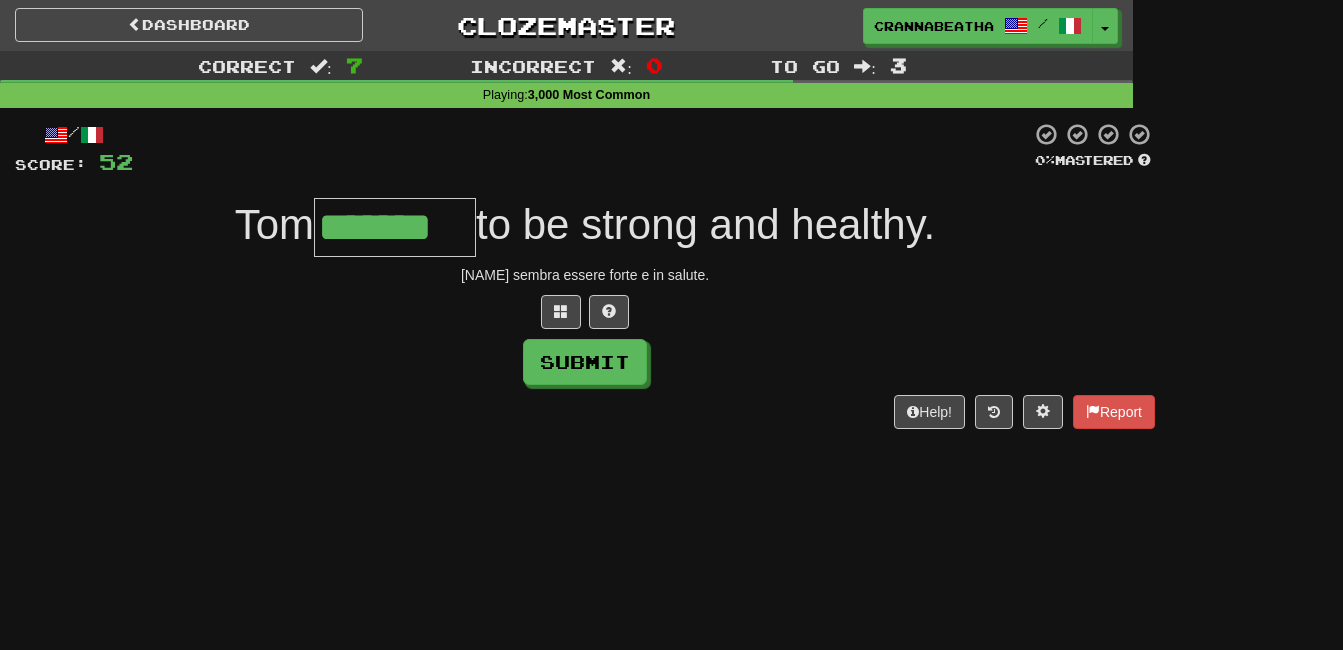 type on "*******" 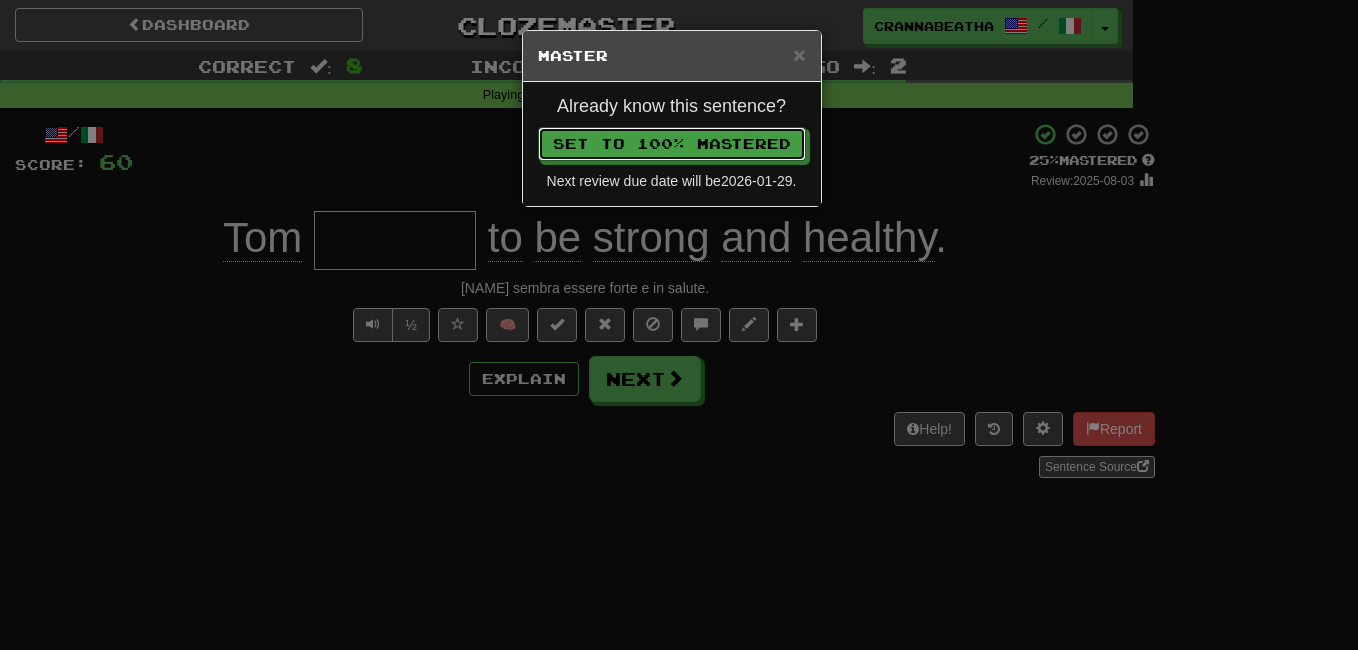 click on "Set to 100% Mastered" at bounding box center [672, 144] 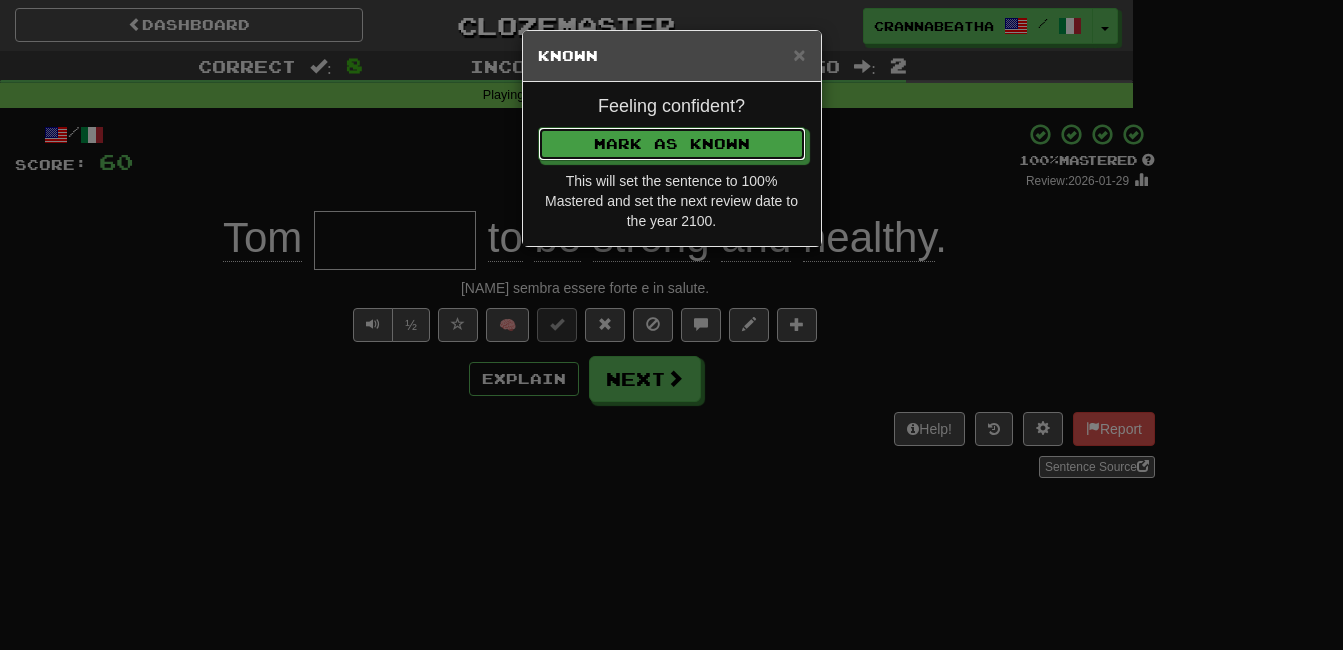 click on "Mark as Known" at bounding box center (672, 144) 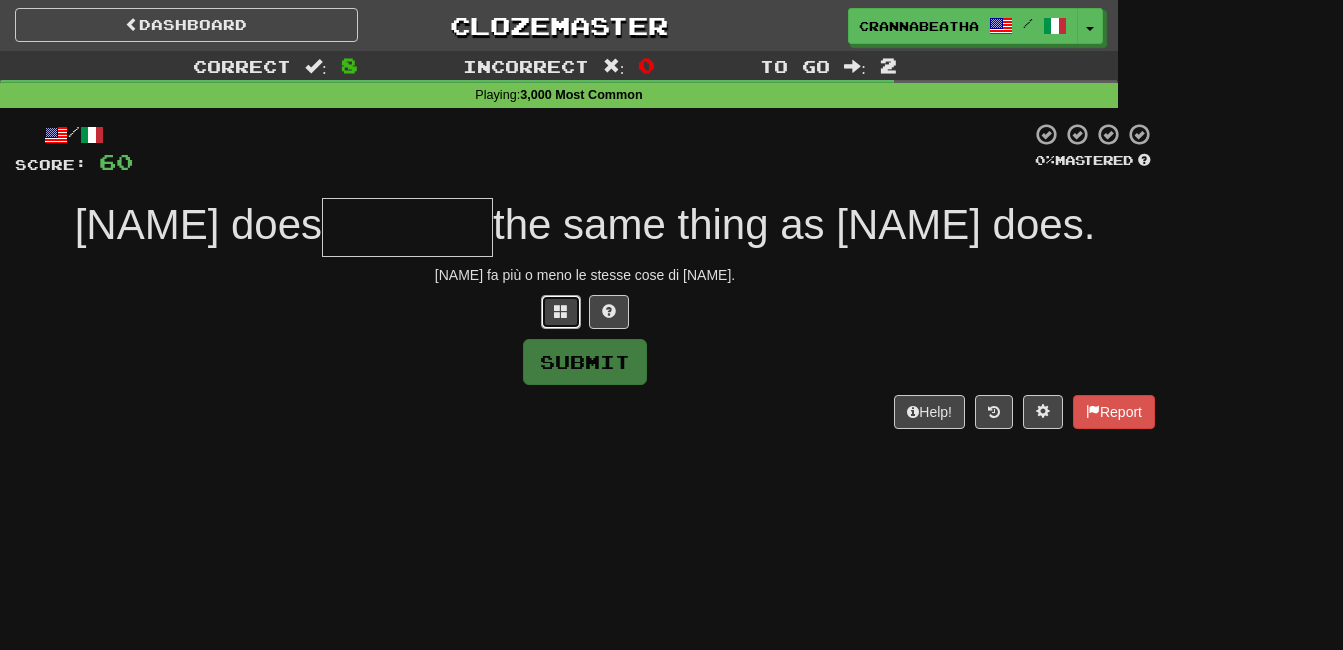 click at bounding box center [561, 312] 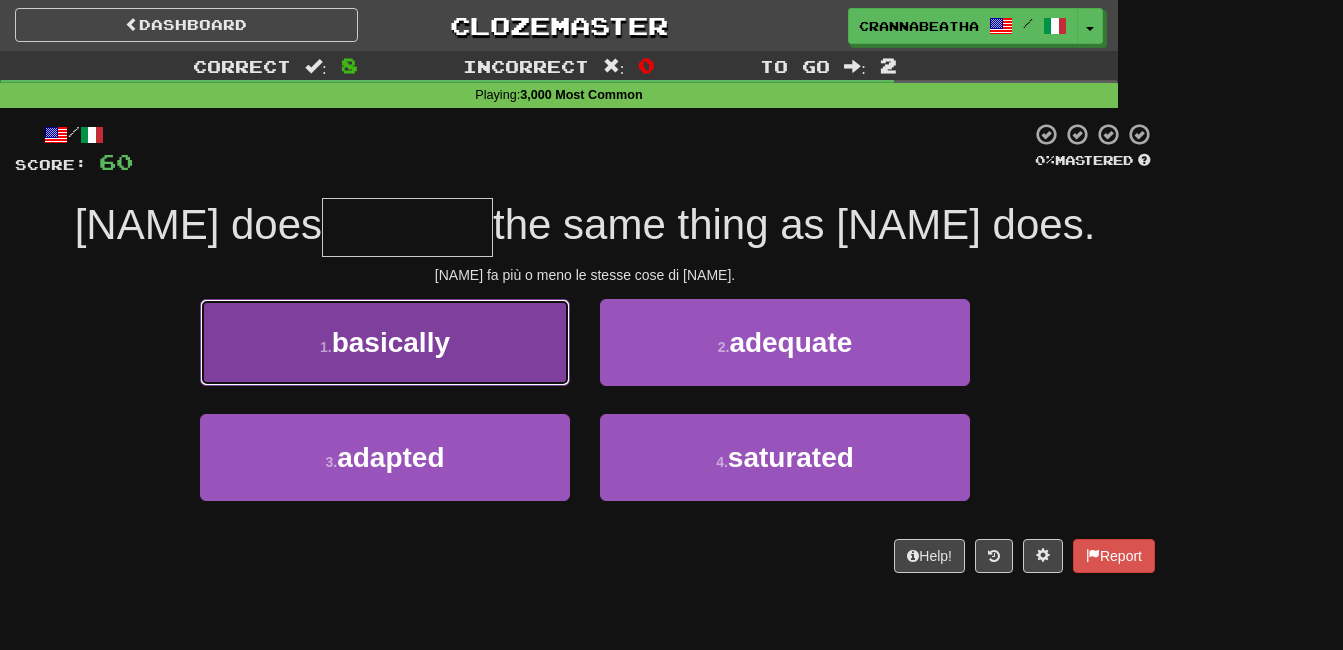 click on "1 .  basically" at bounding box center [385, 342] 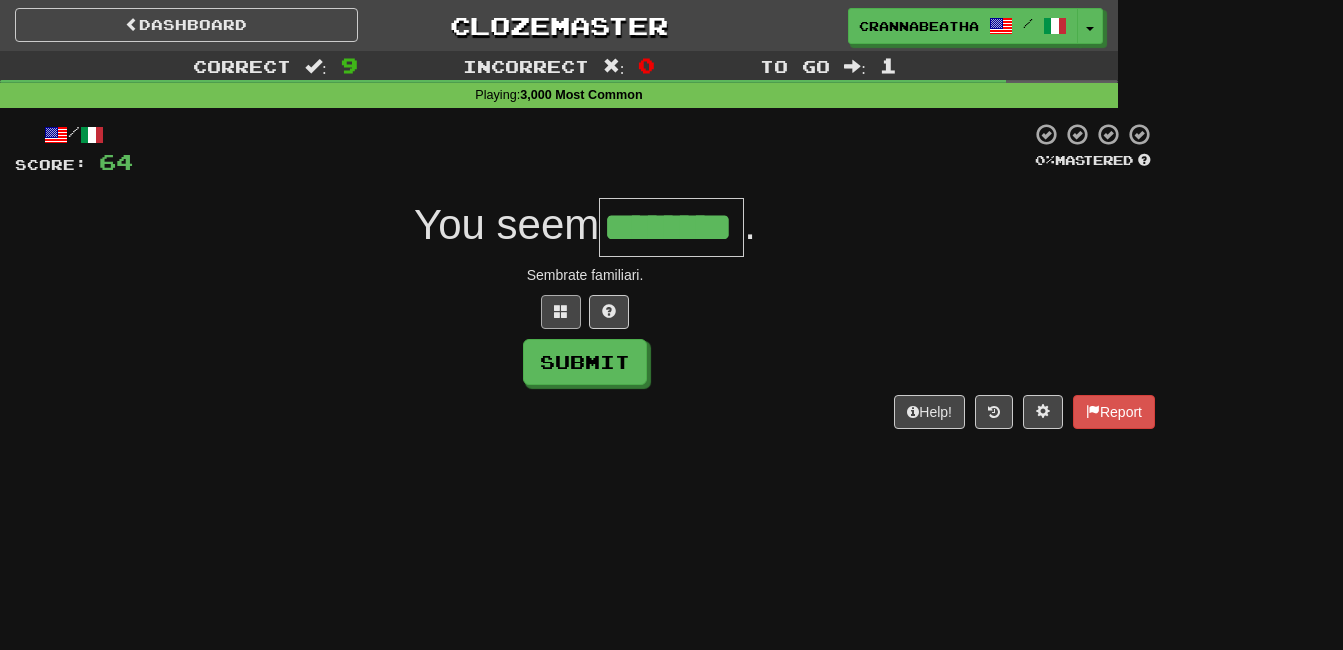 type on "********" 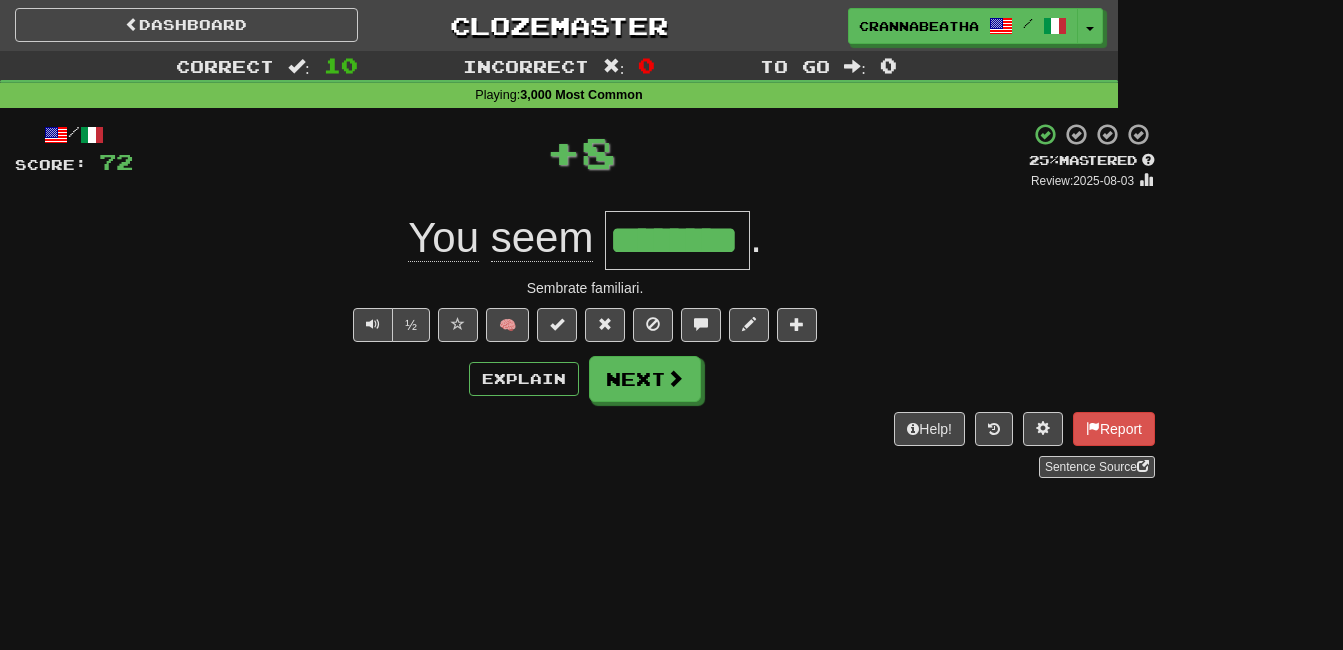 type 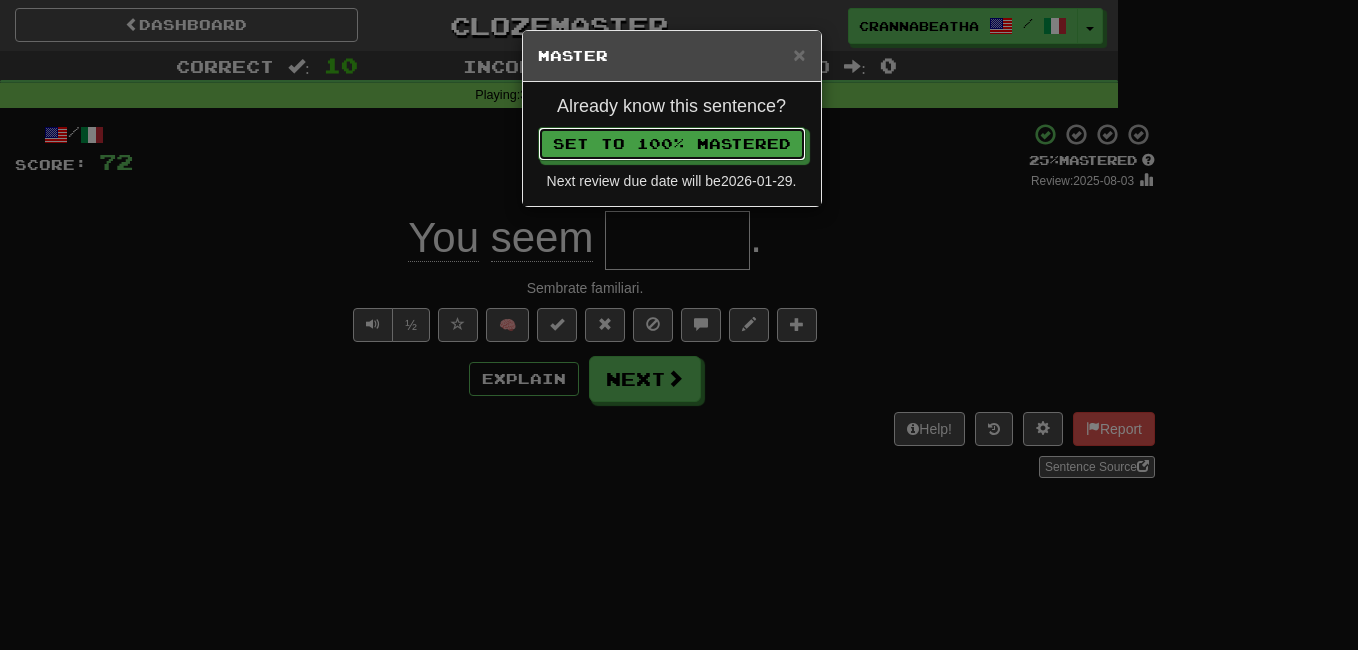 click on "Set to 100% Mastered" at bounding box center [672, 144] 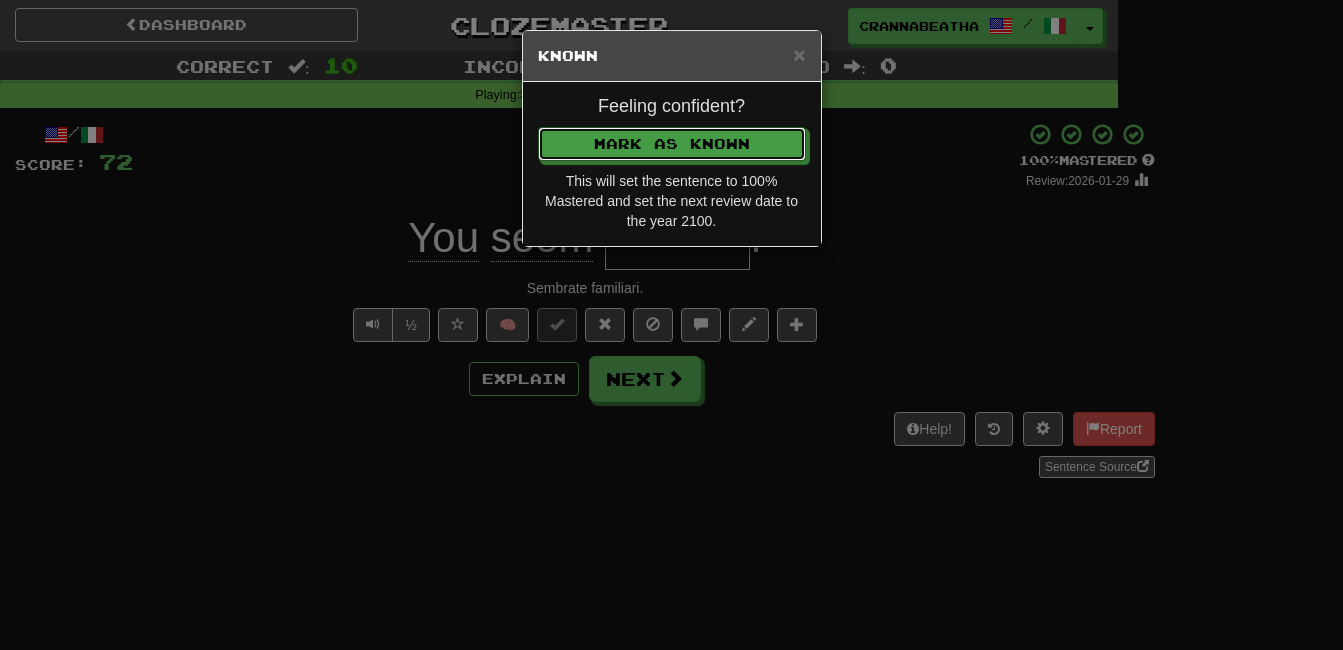 click on "Mark as Known" at bounding box center (672, 144) 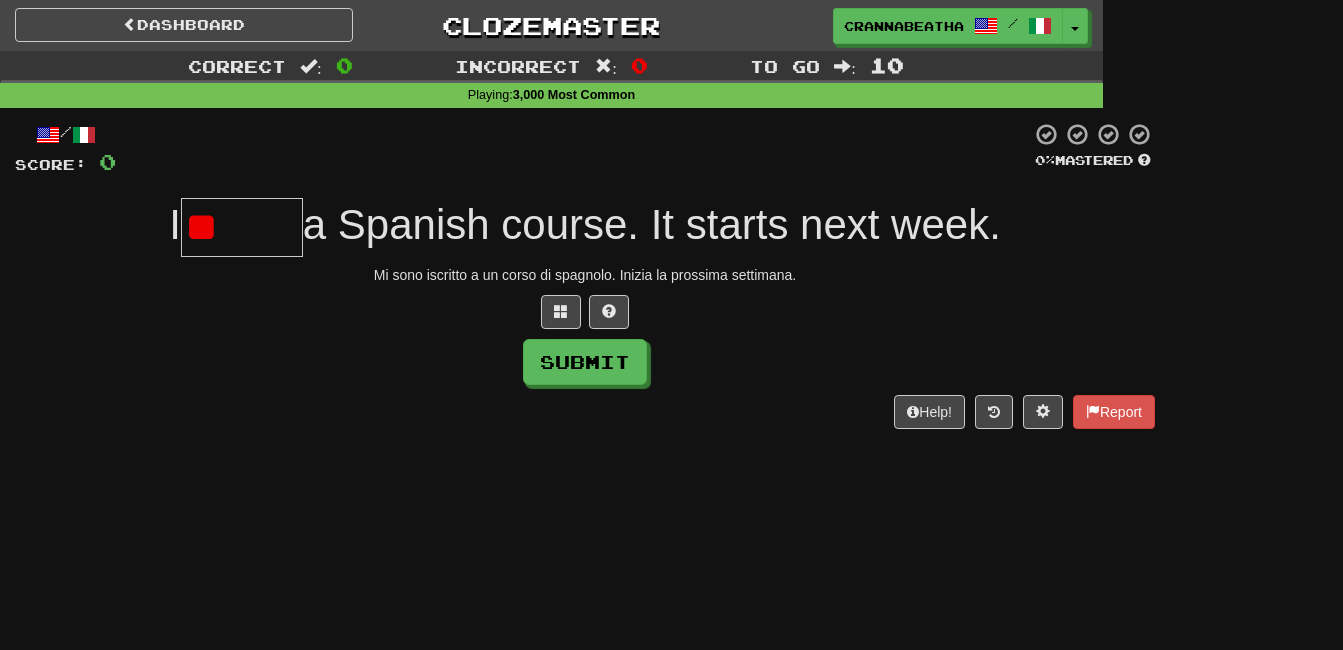 type on "*" 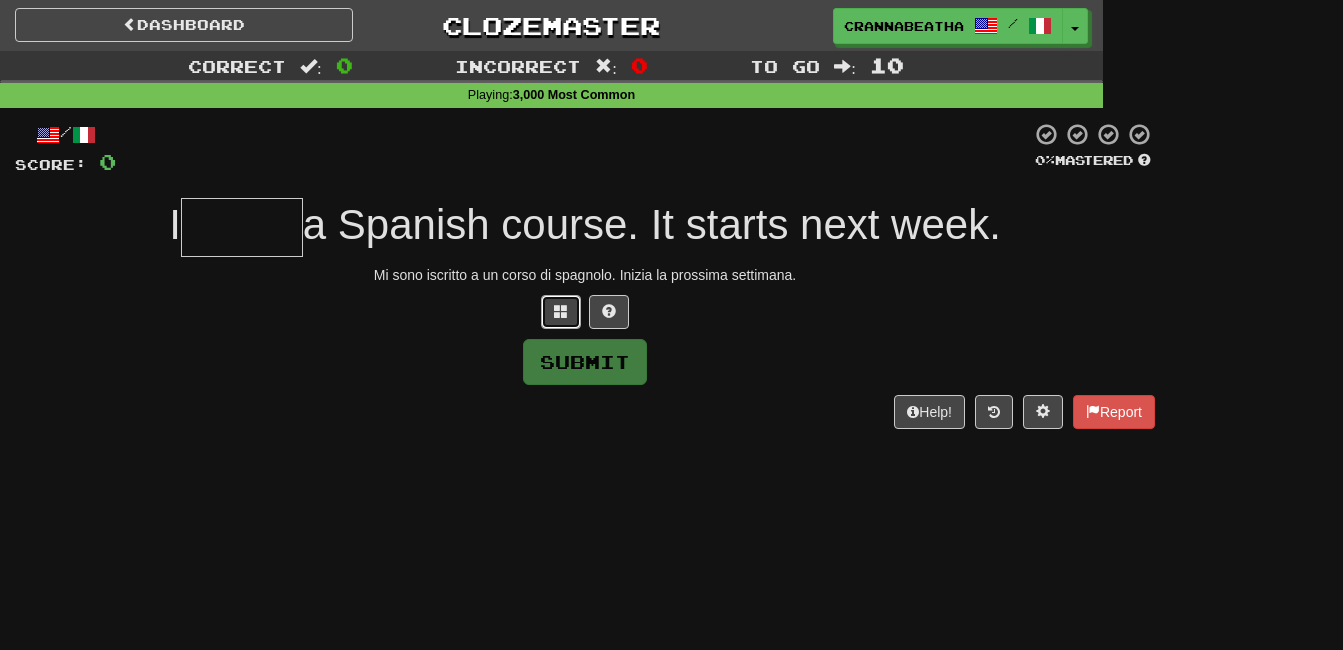 click at bounding box center [561, 311] 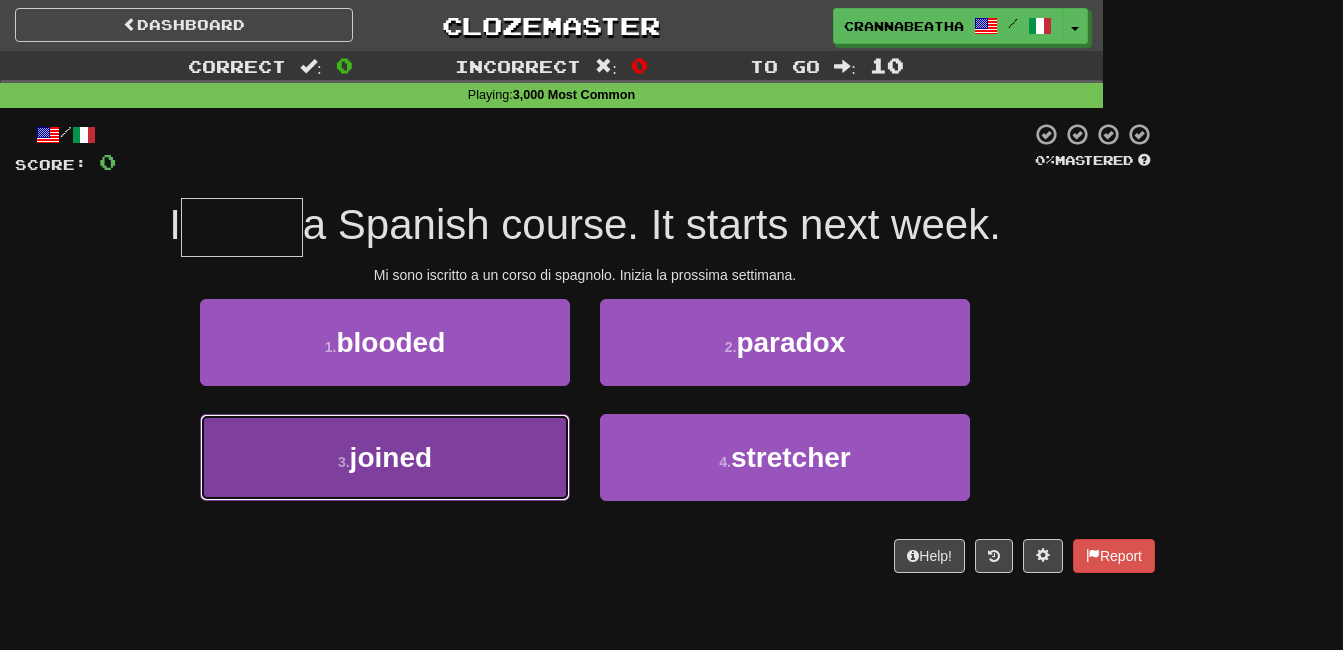 click on "3 .  joined" at bounding box center (385, 457) 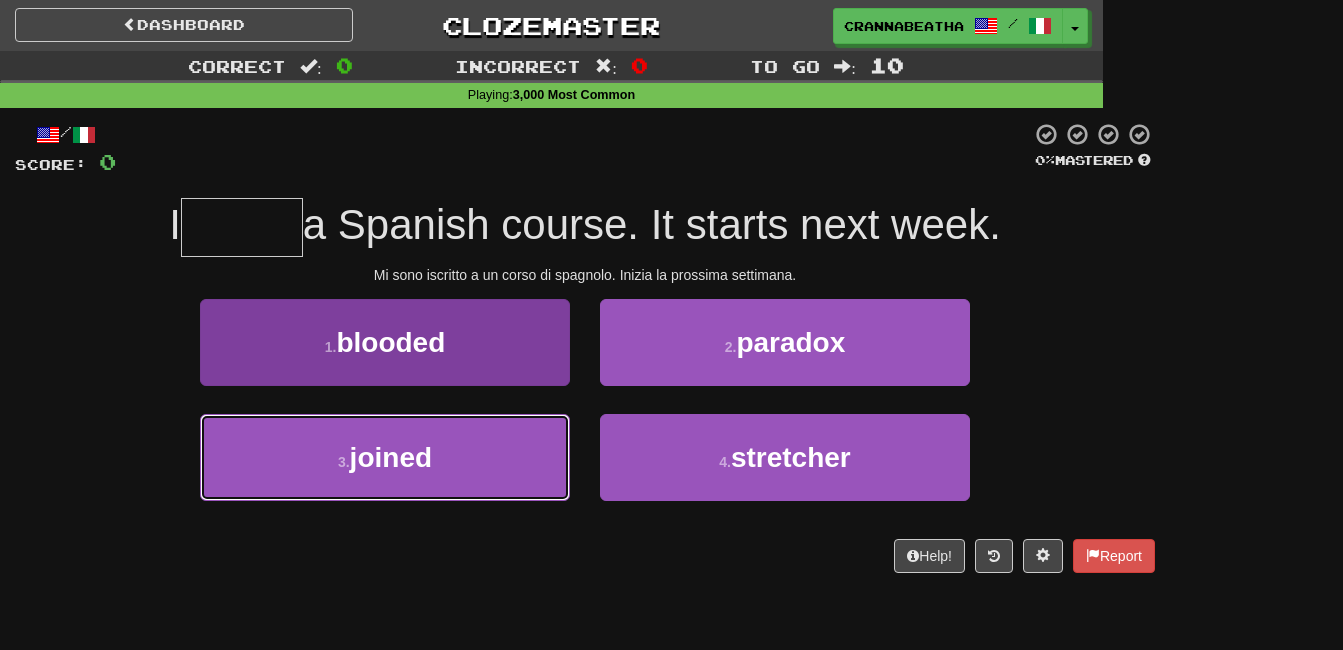 type on "******" 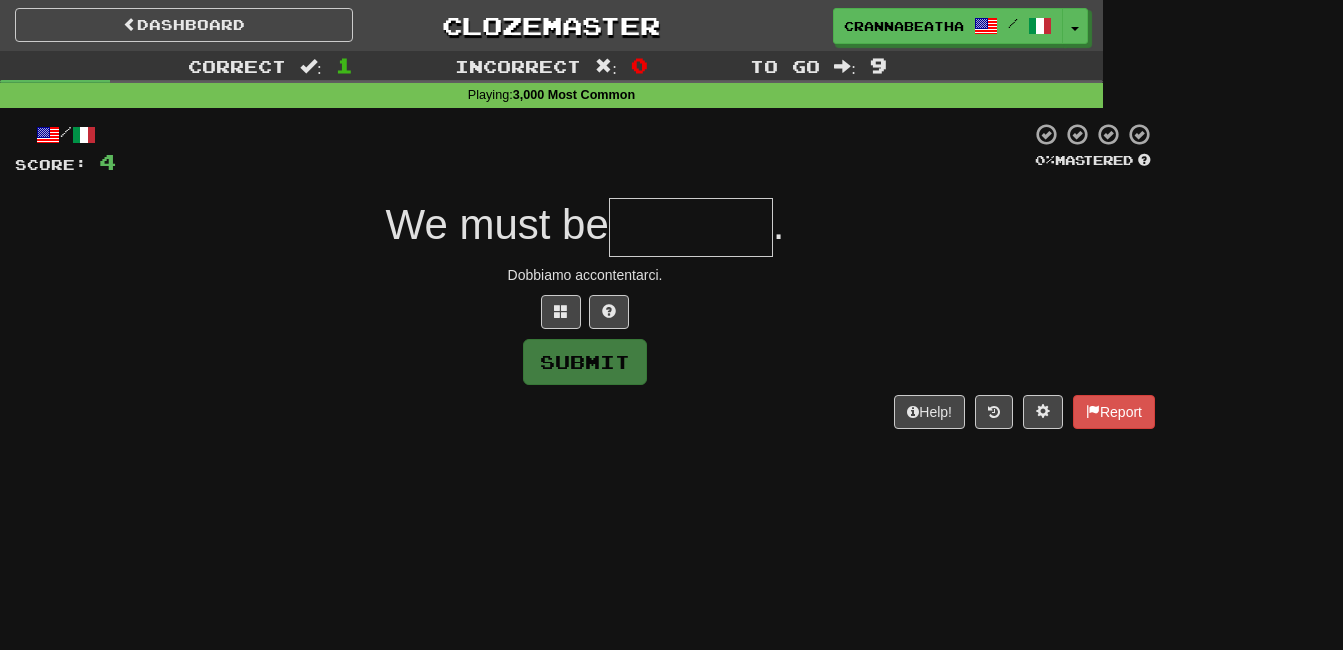 type on "*" 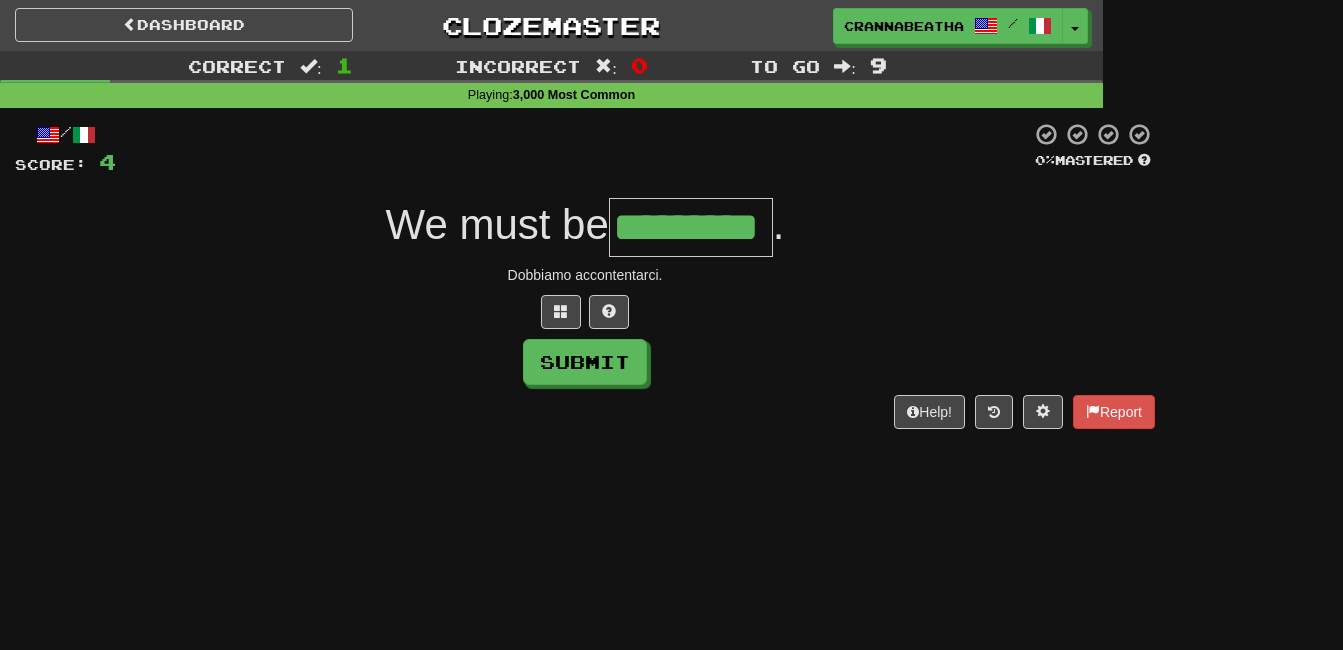 type on "*********" 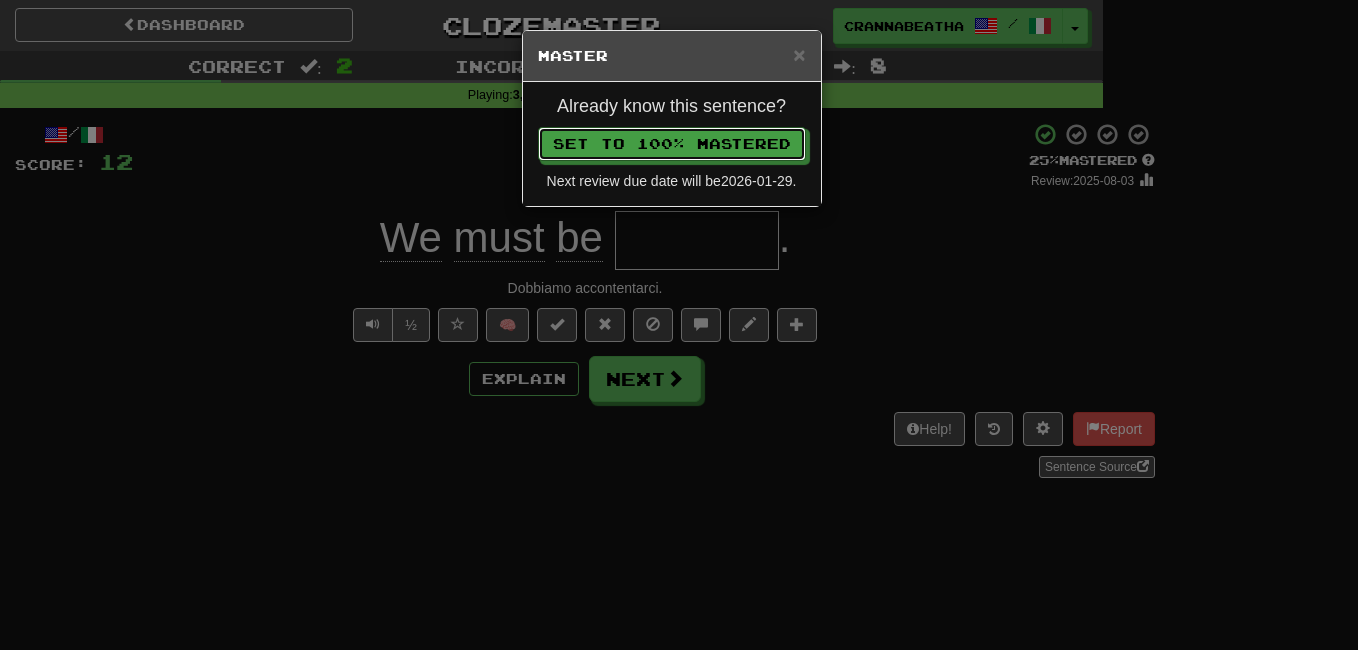 type 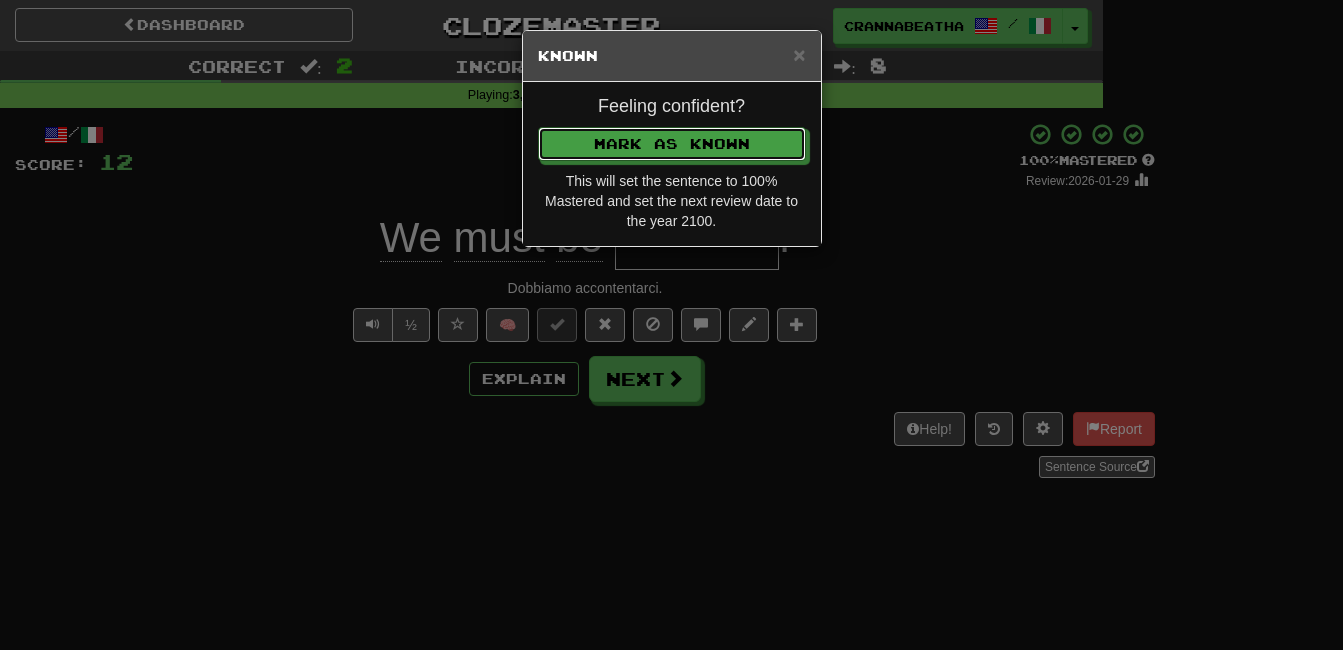 type 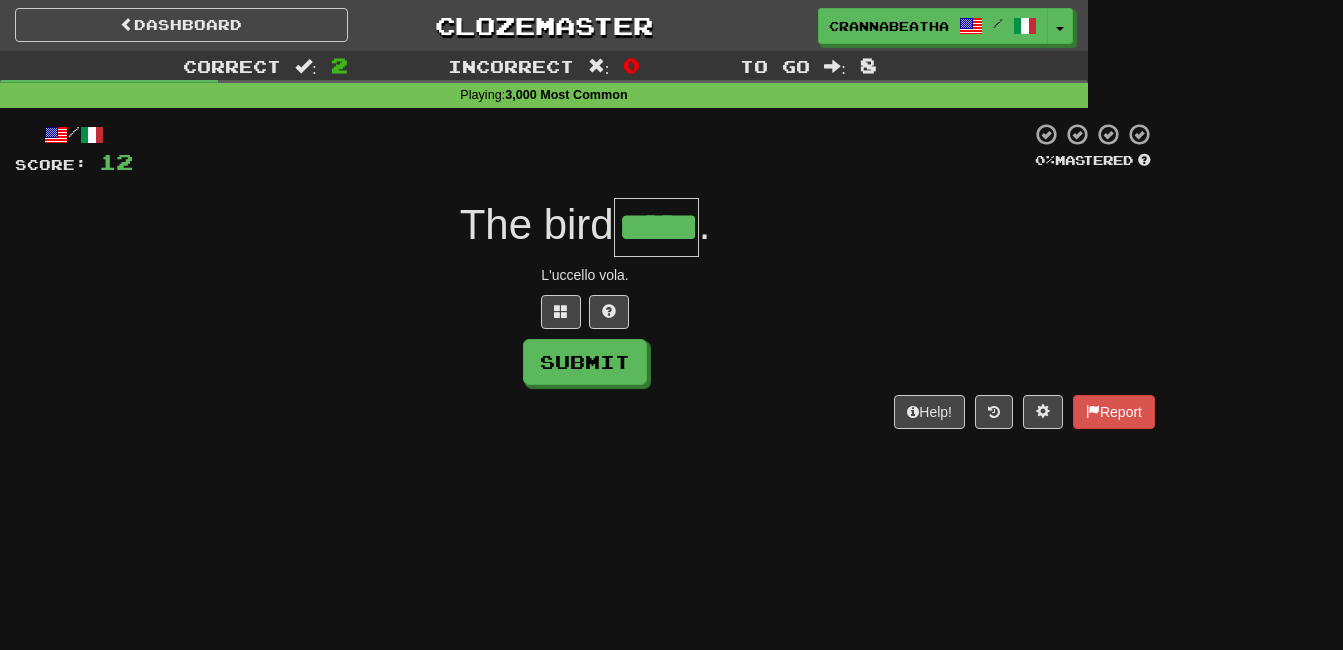 type on "*****" 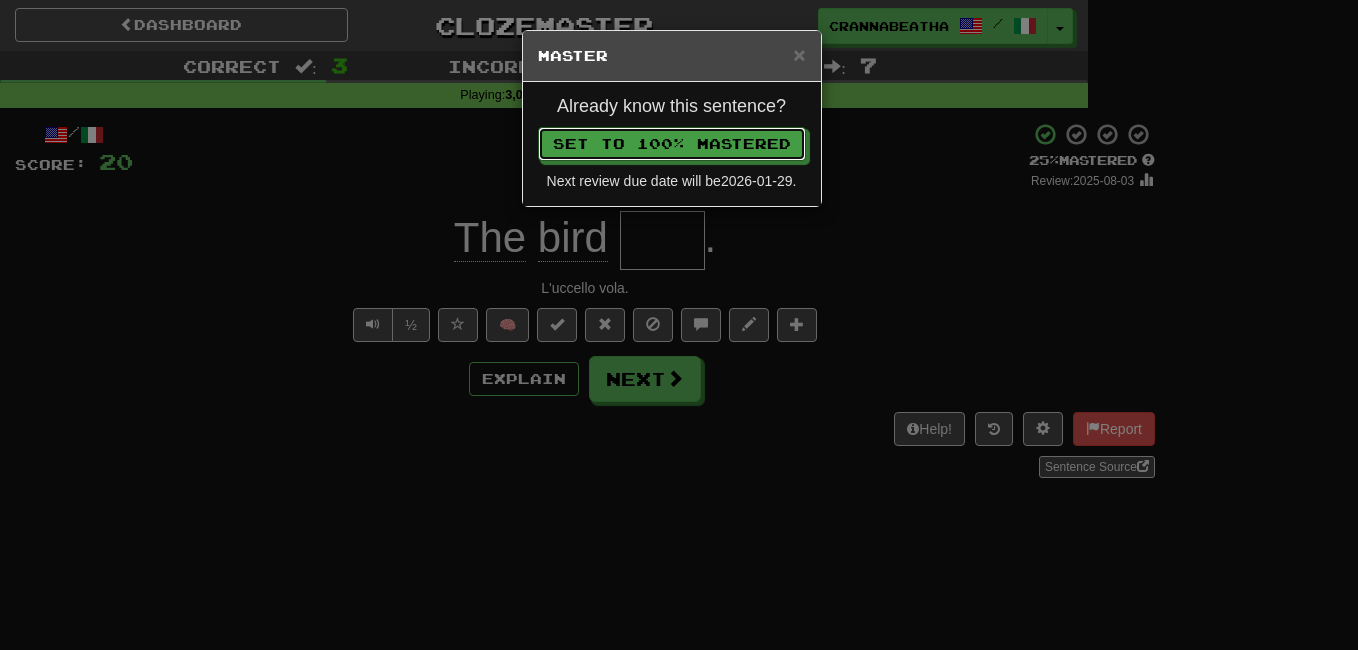 click on "Set to 100% Mastered" at bounding box center [672, 144] 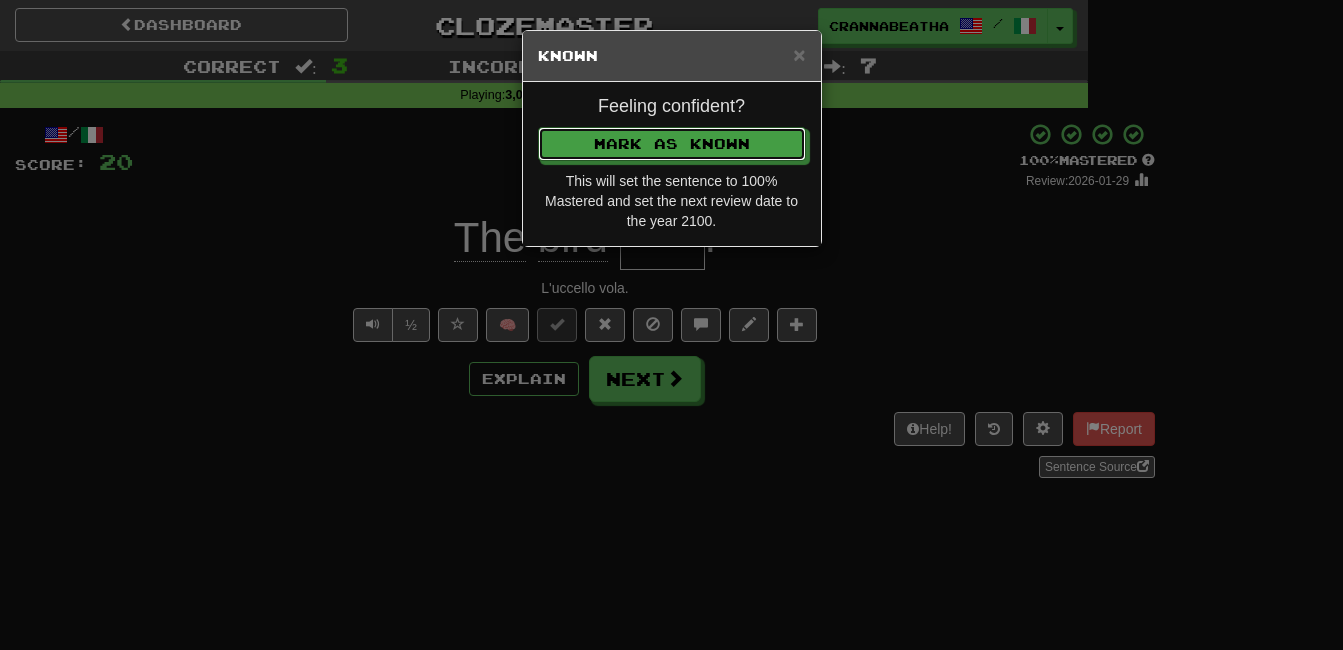 click on "Mark as Known" at bounding box center [672, 144] 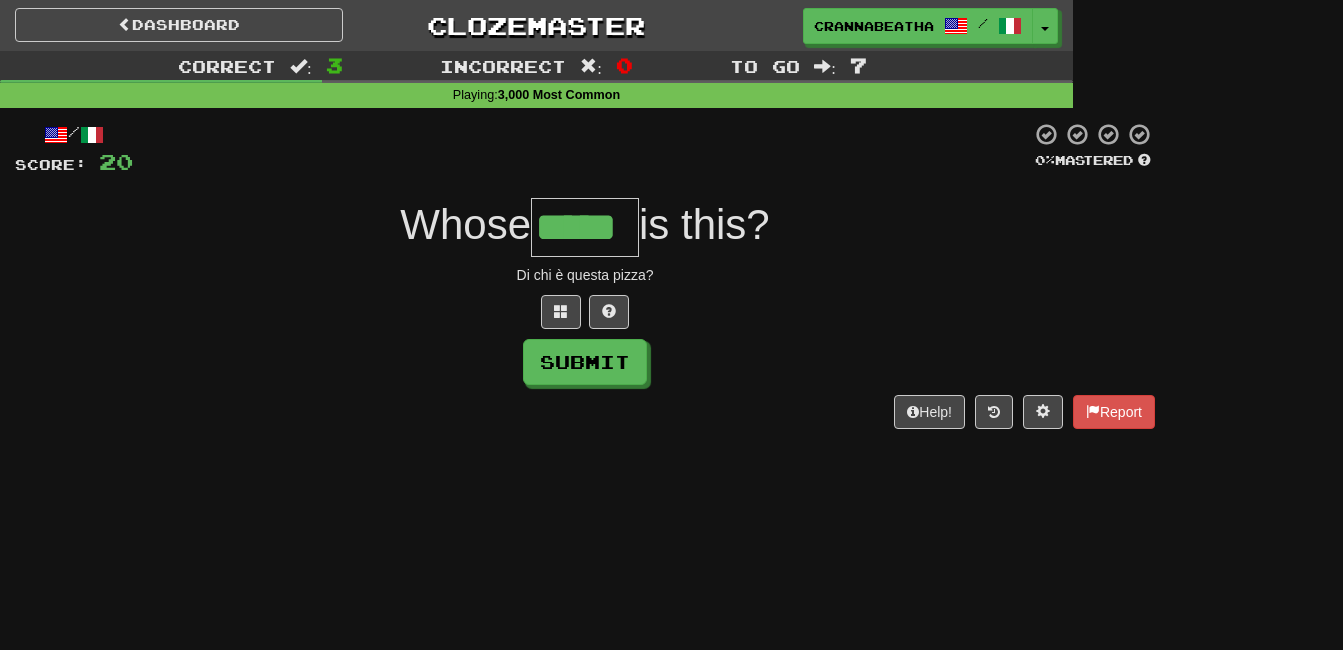 type on "*****" 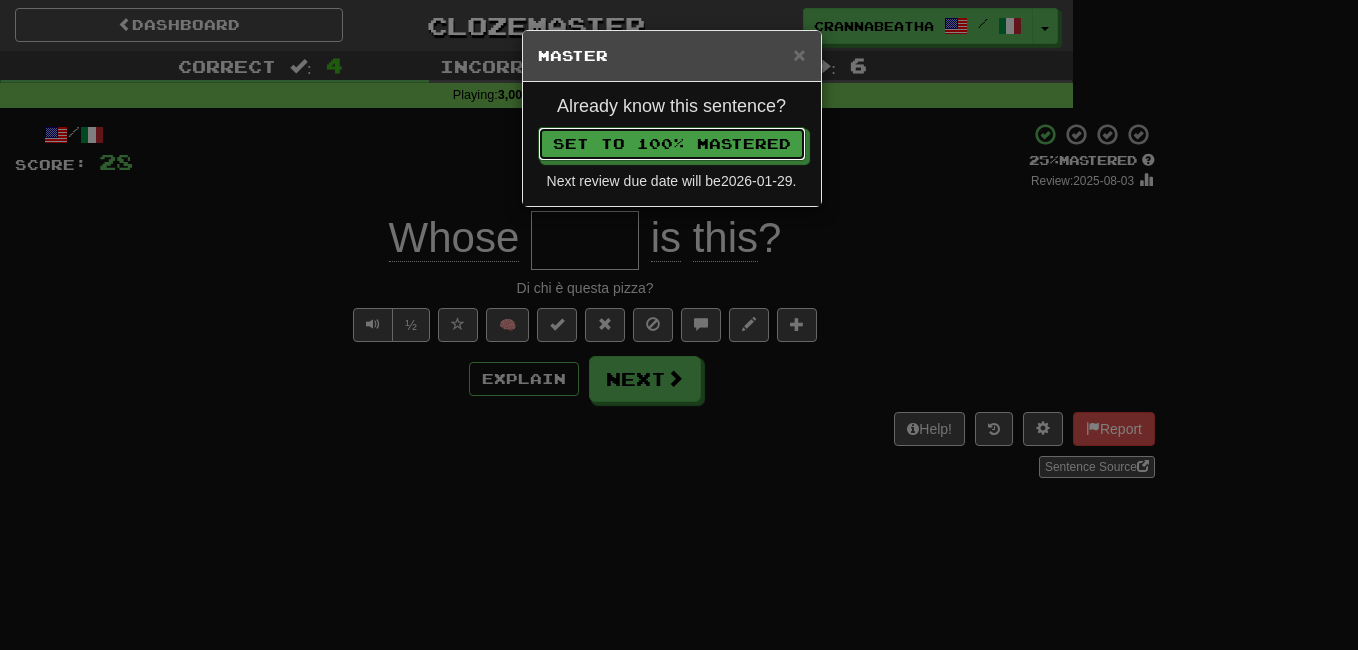 click on "Set to 100% Mastered" at bounding box center [672, 144] 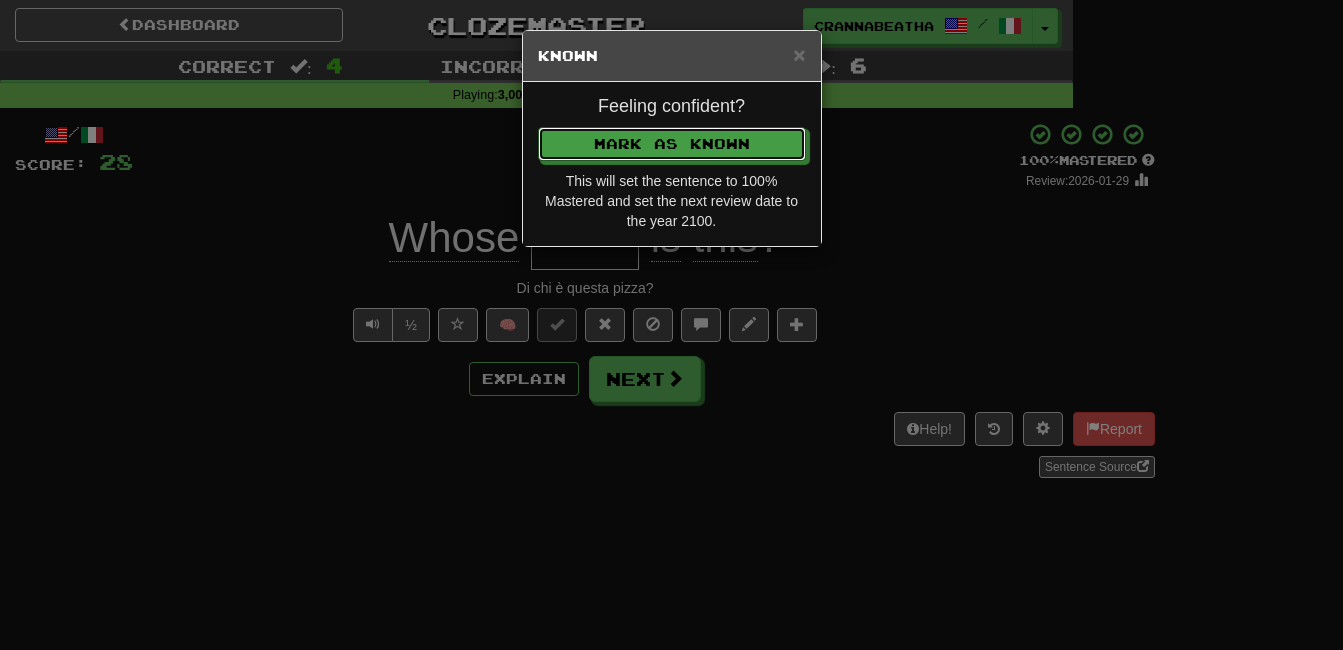 click on "Mark as Known" at bounding box center [672, 144] 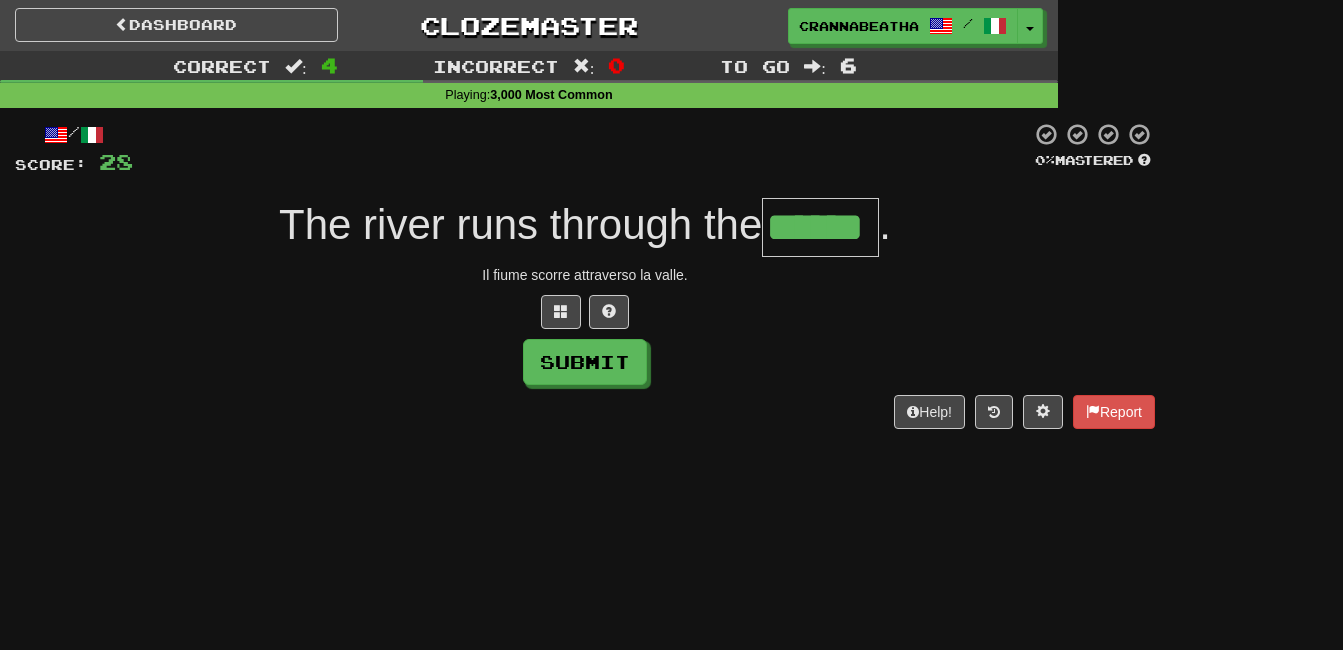 type on "******" 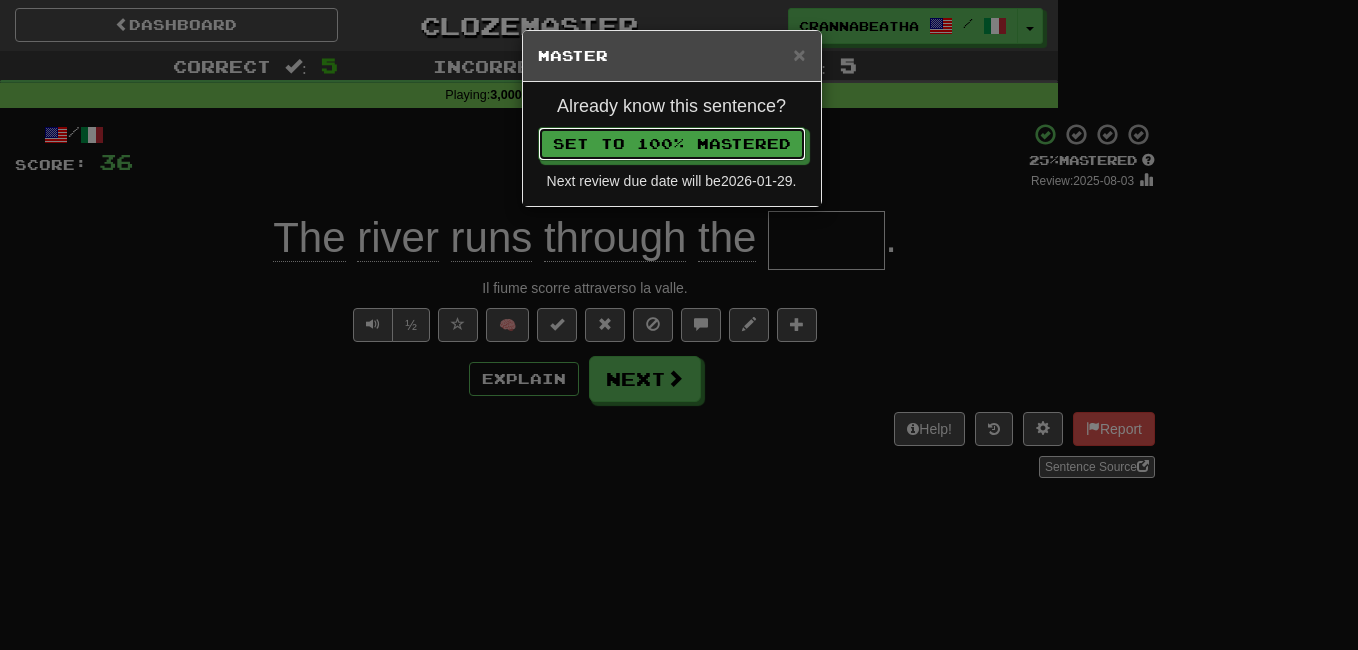 click on "Set to 100% Mastered" at bounding box center (672, 144) 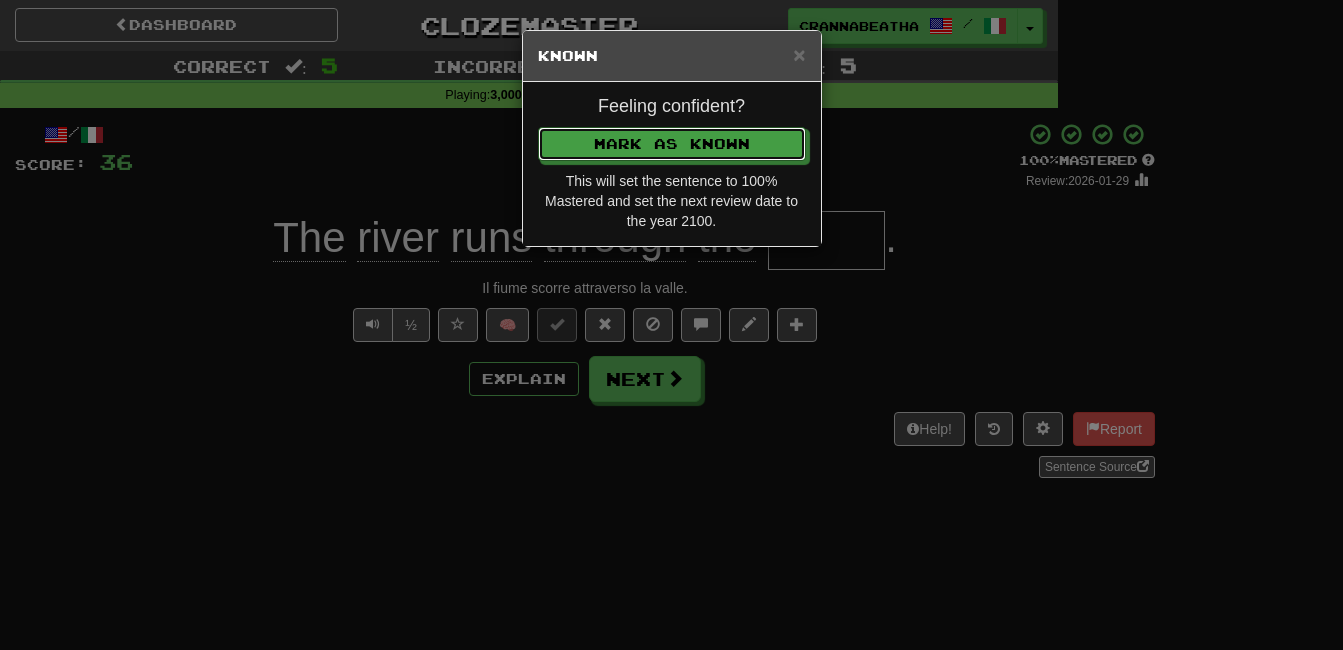 click on "Mark as Known" at bounding box center [672, 144] 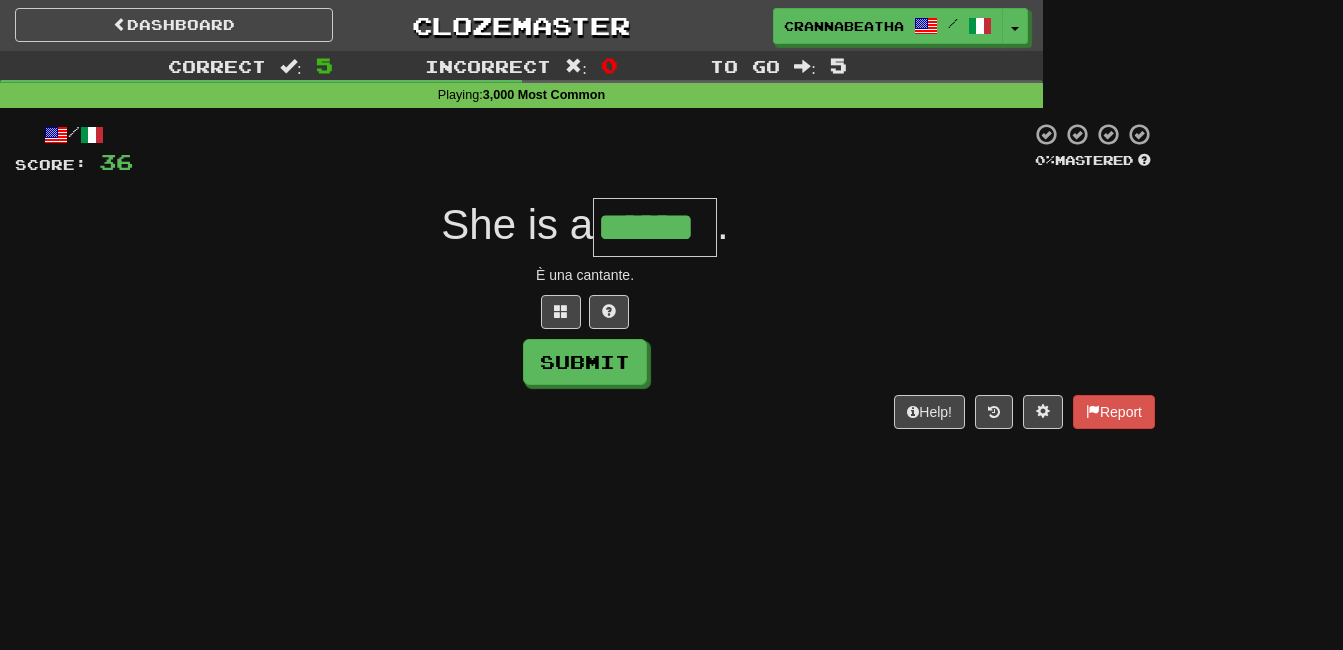 type on "******" 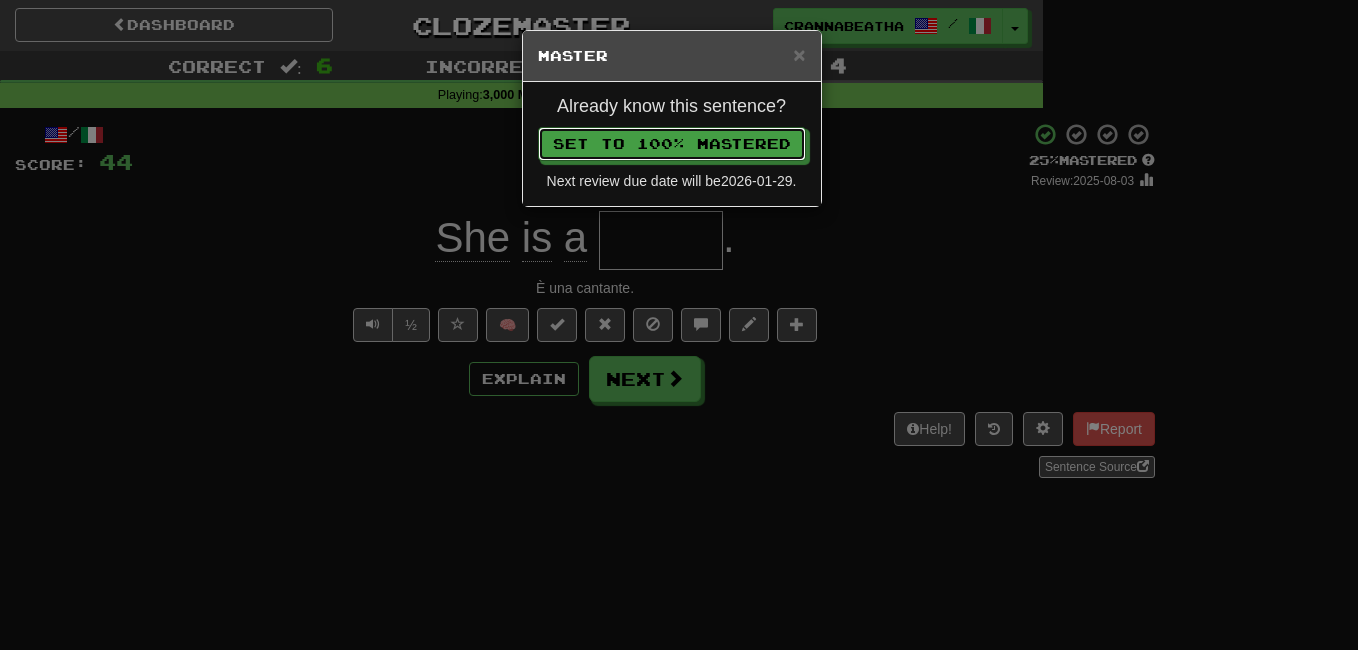 click on "Set to 100% Mastered" at bounding box center (672, 144) 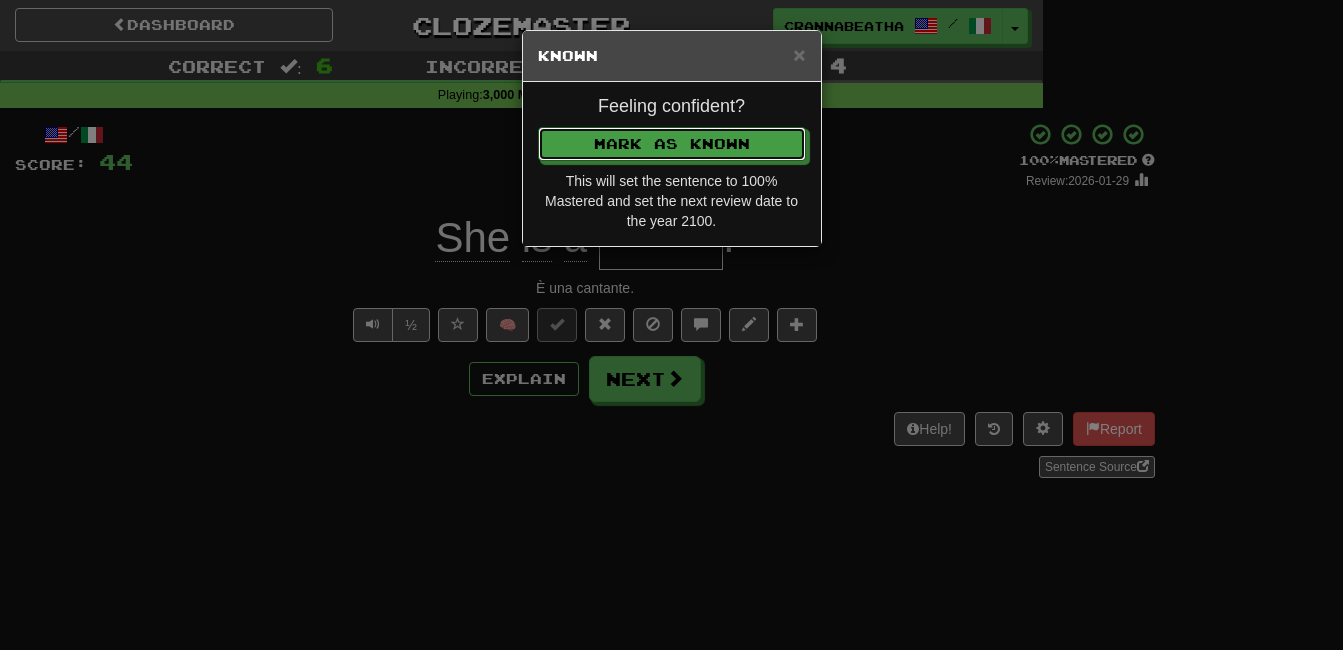 click on "Mark as Known" at bounding box center [672, 144] 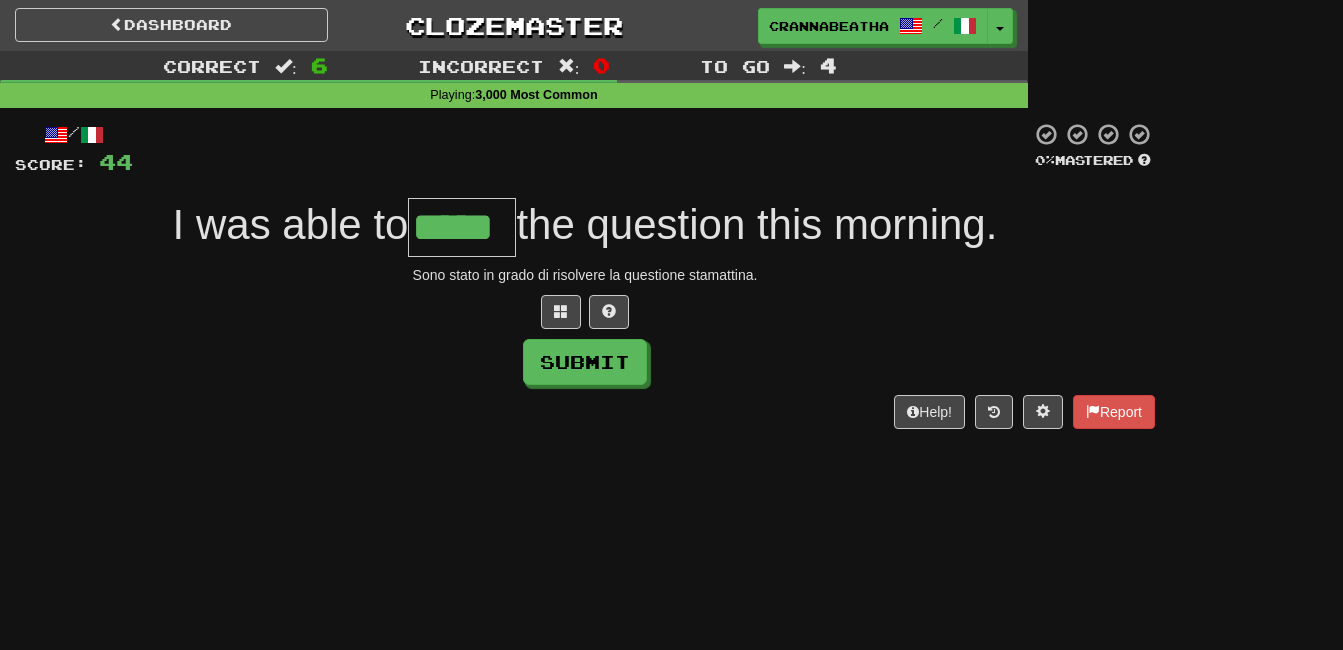 type on "*****" 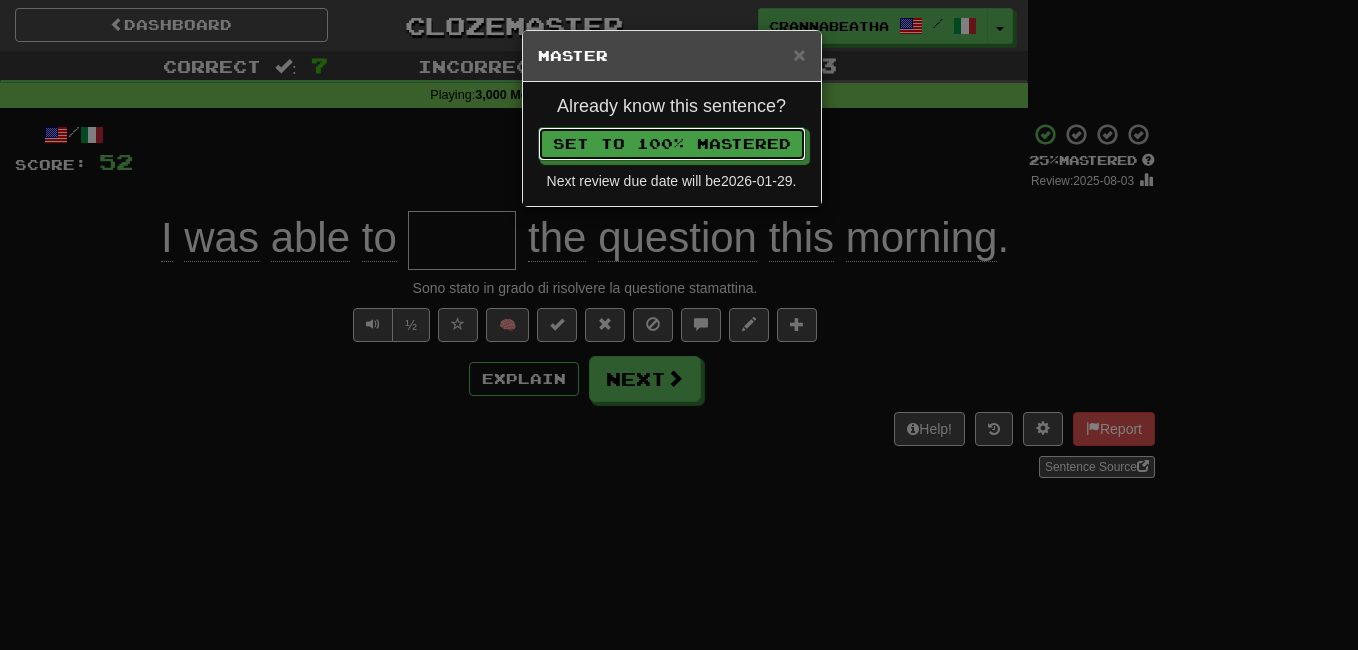 click on "Set to 100% Mastered" at bounding box center (672, 144) 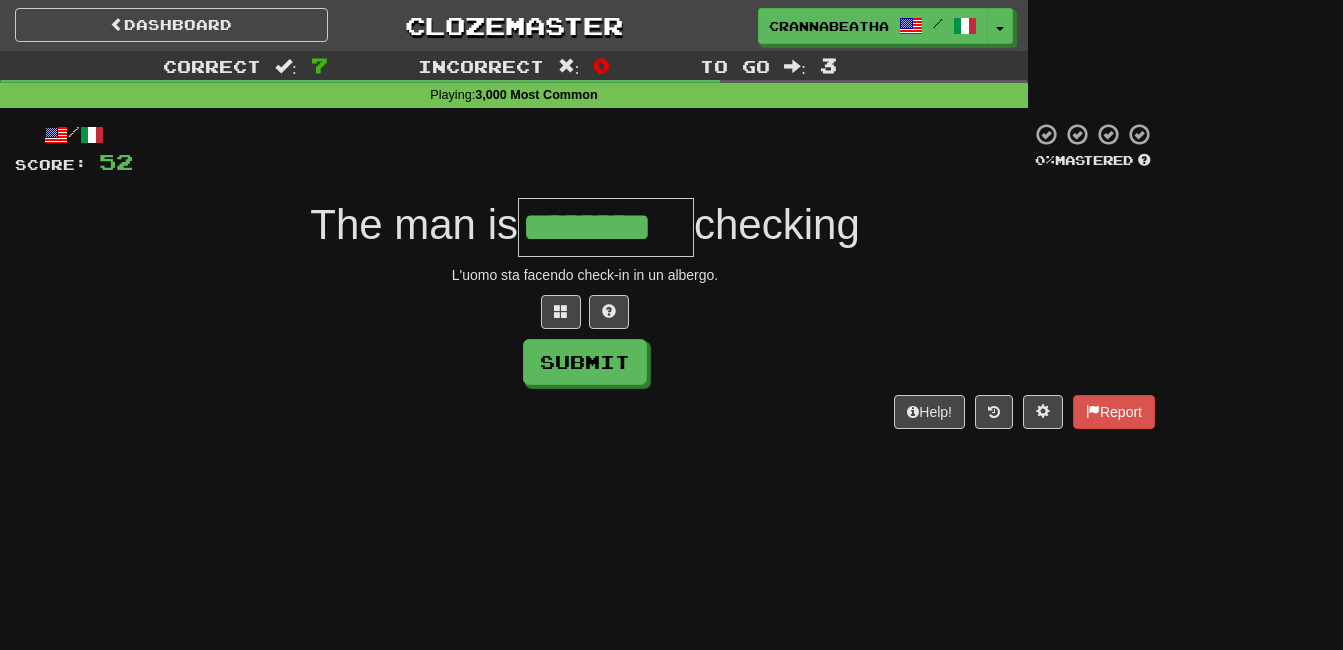 type on "********" 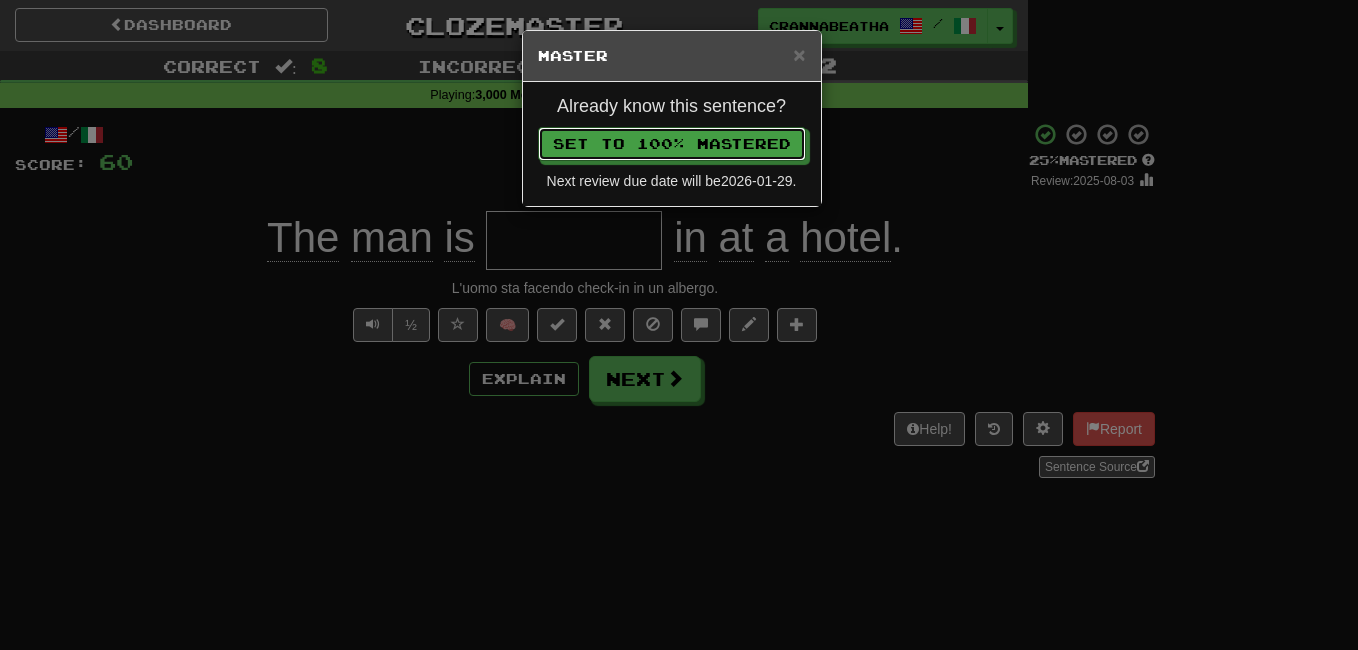click on "Set to 100% Mastered" at bounding box center [672, 144] 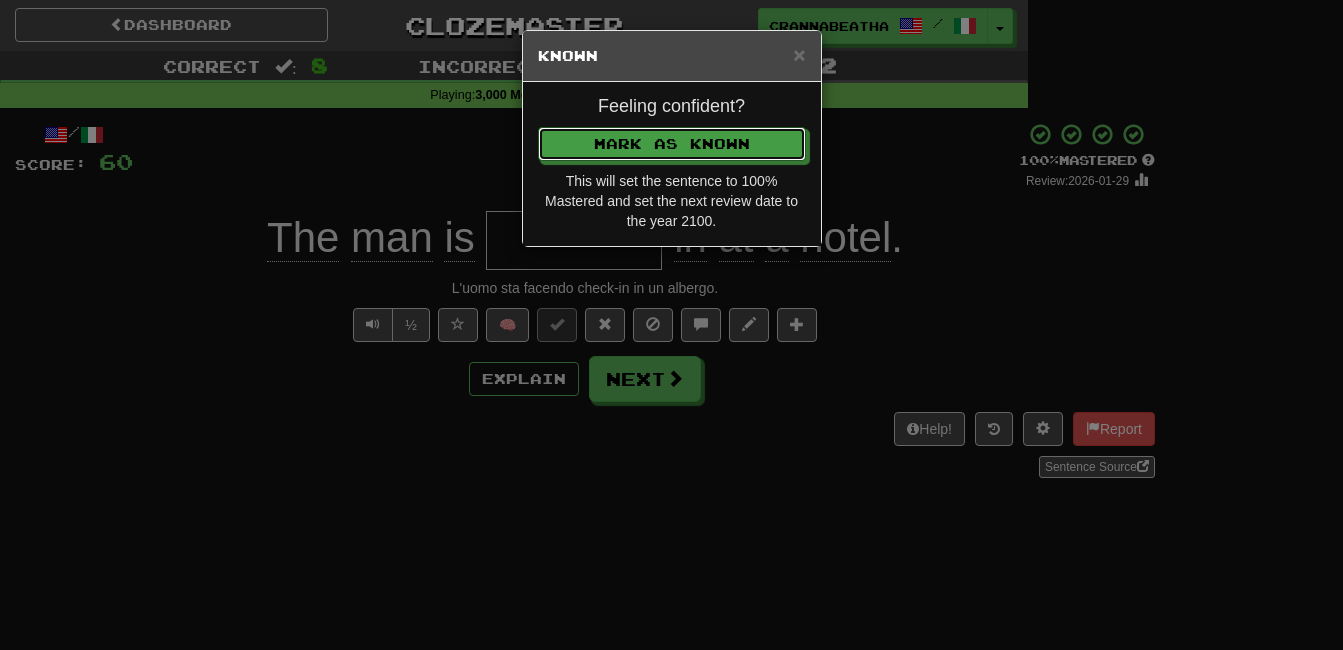 click on "Mark as Known" at bounding box center (672, 144) 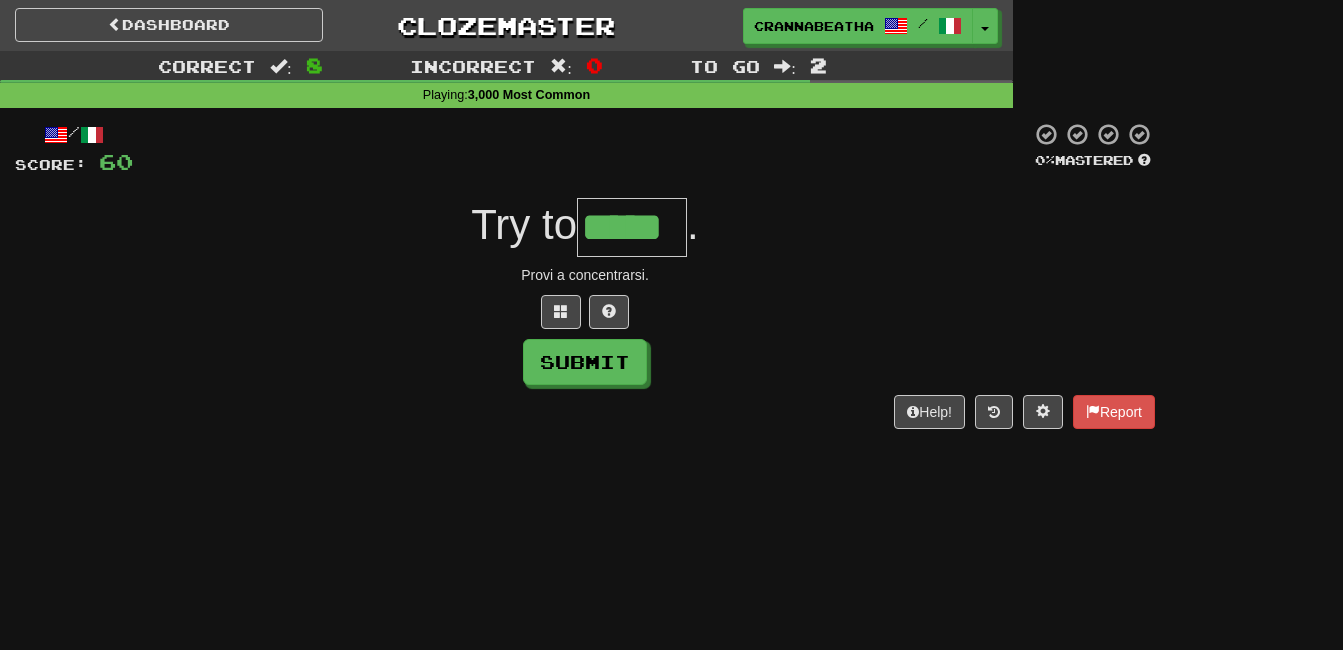 type on "*****" 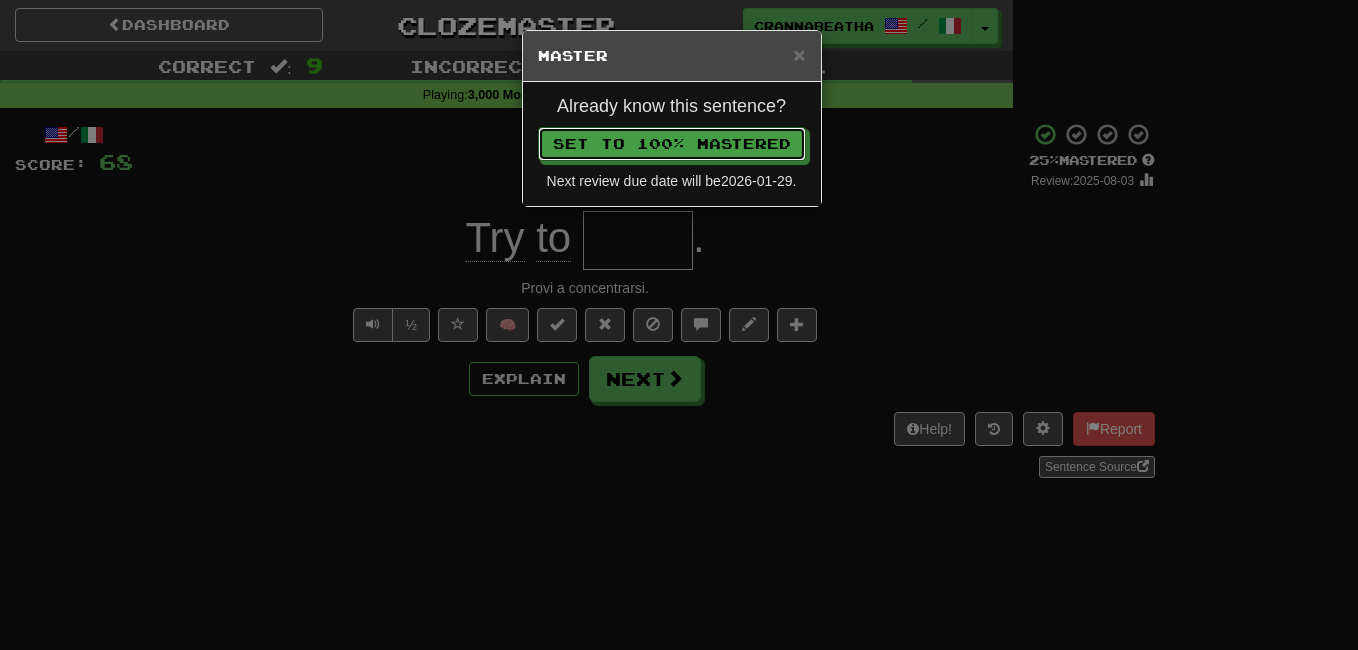 click on "Set to 100% Mastered" at bounding box center [672, 144] 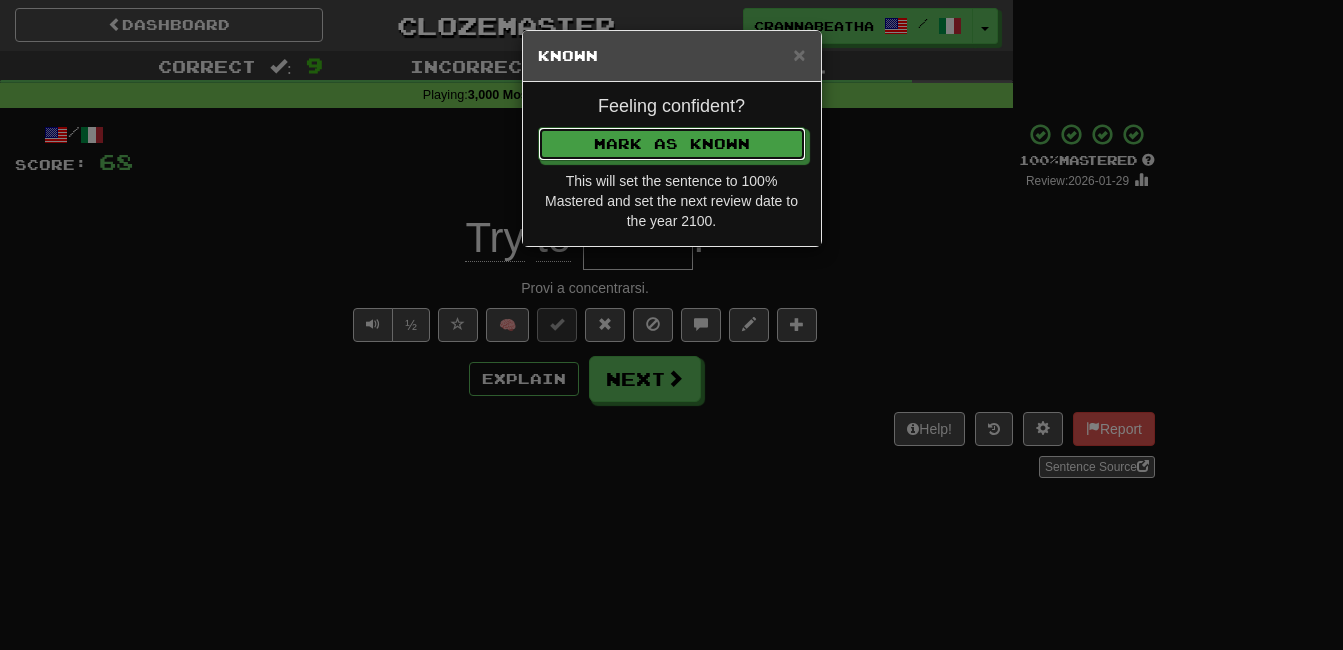 click on "Mark as Known" at bounding box center [672, 144] 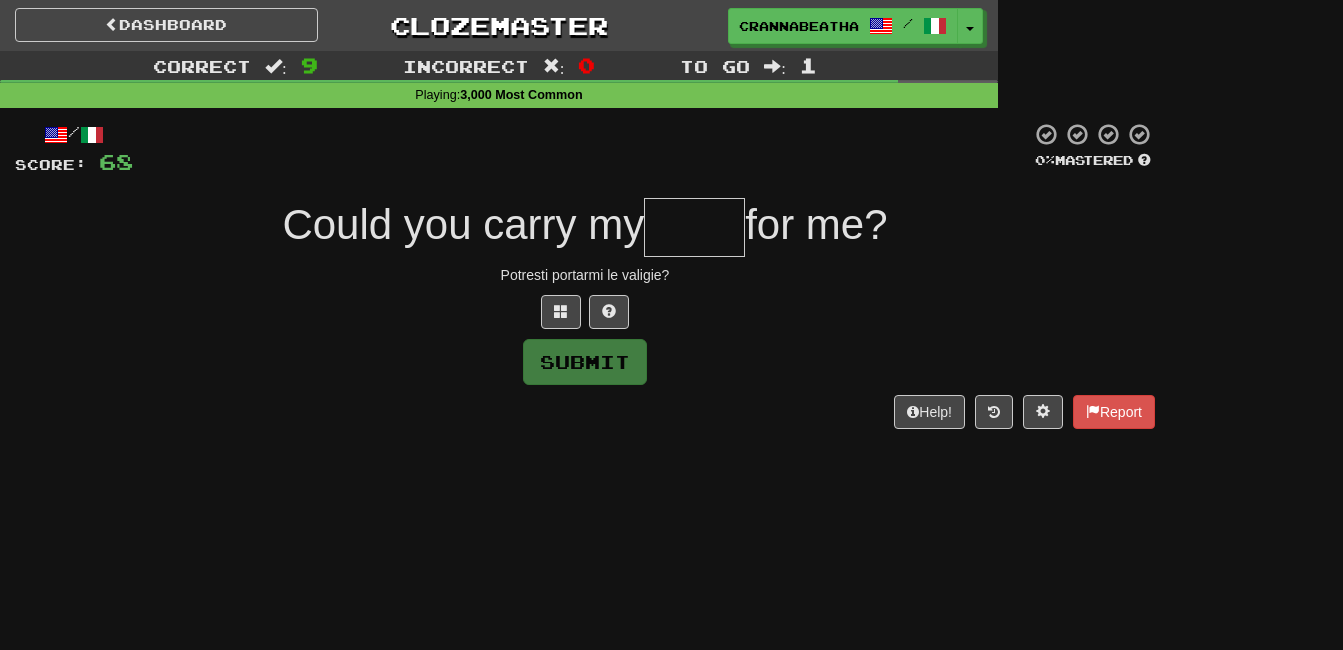 type on "*" 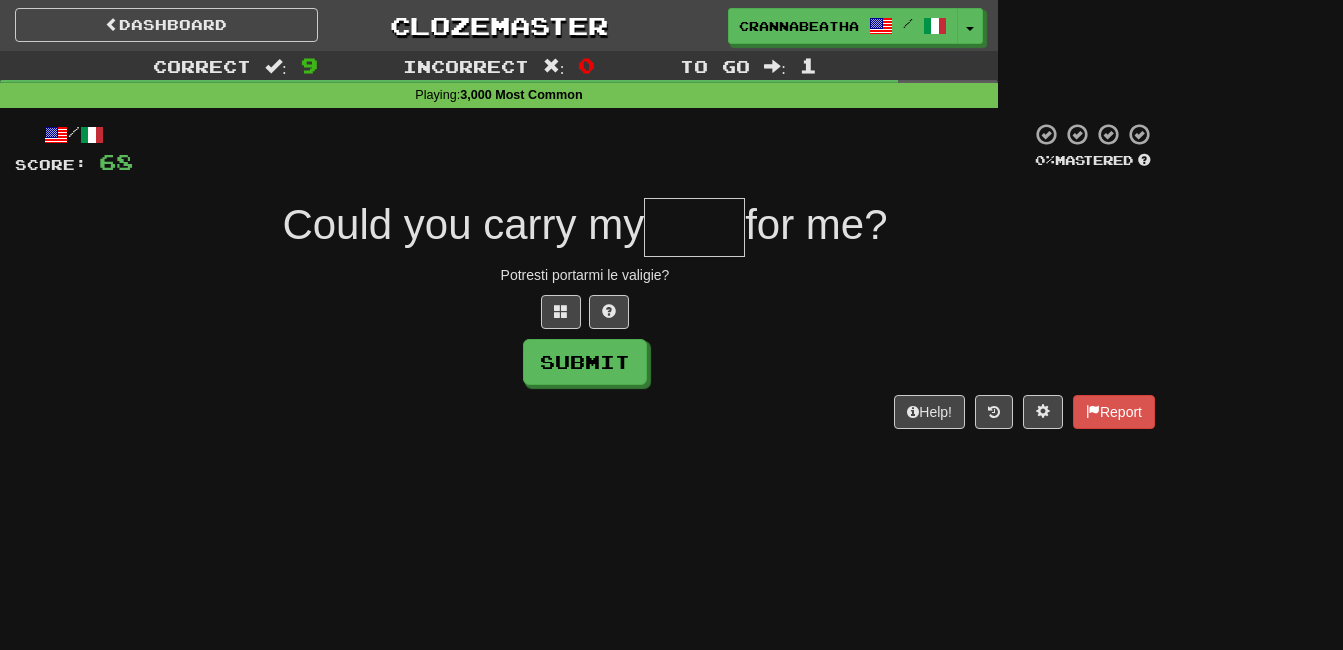 type on "*" 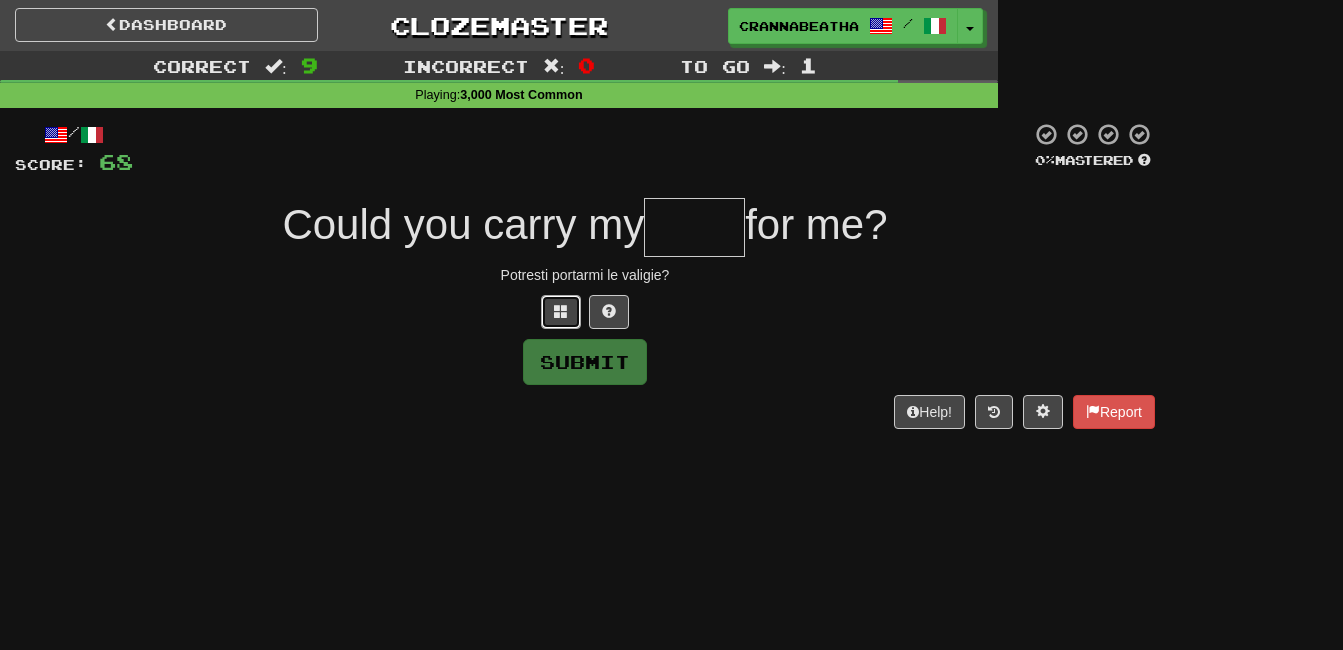 click at bounding box center (561, 312) 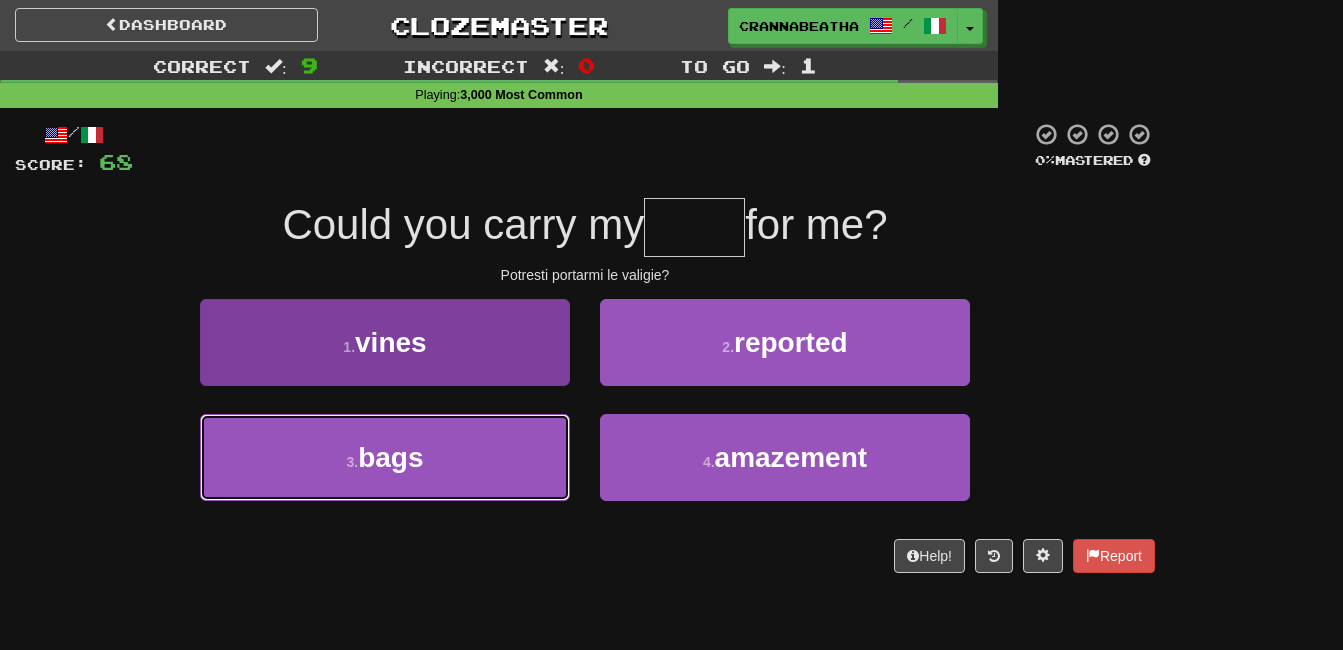 click on "3 .  bags" at bounding box center [385, 457] 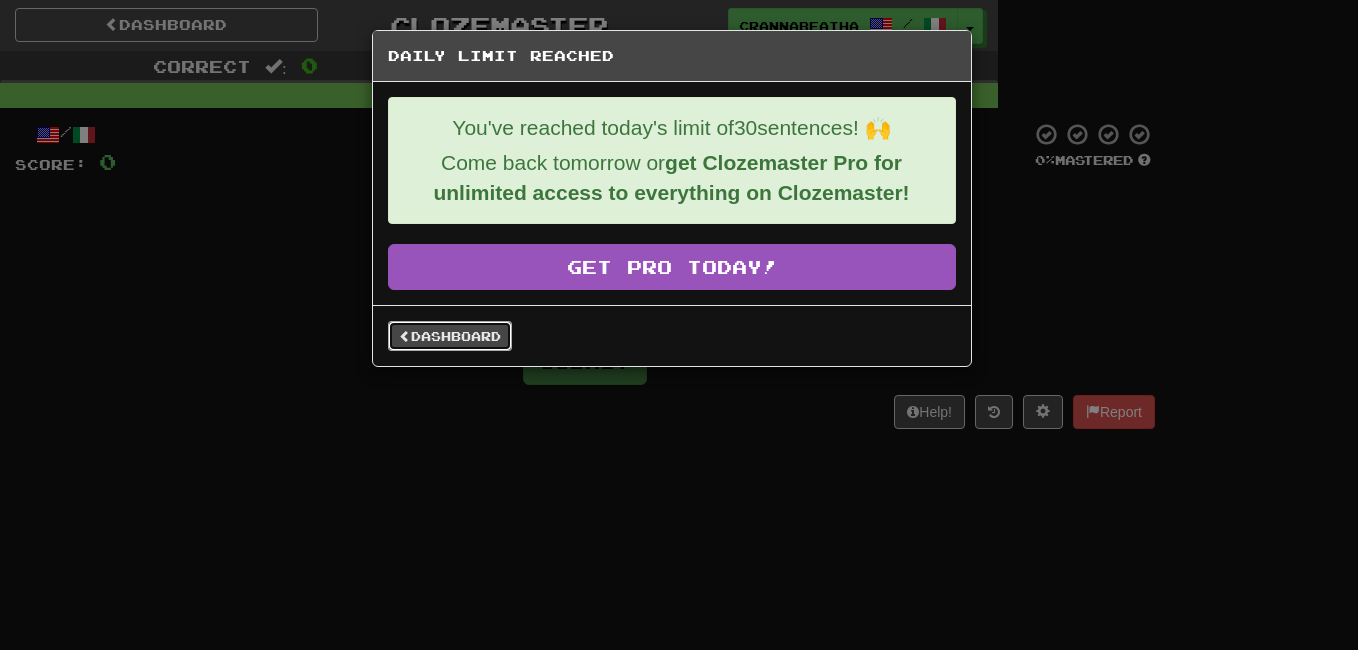 click on "Dashboard" at bounding box center (450, 336) 